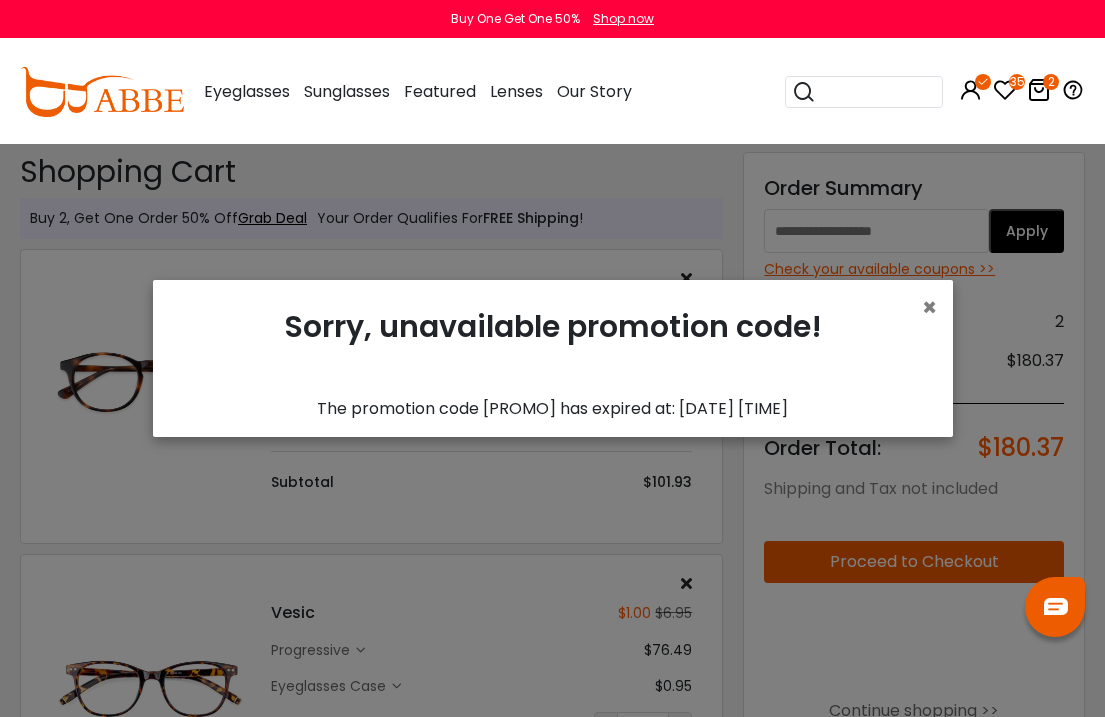 scroll, scrollTop: 3, scrollLeft: 0, axis: vertical 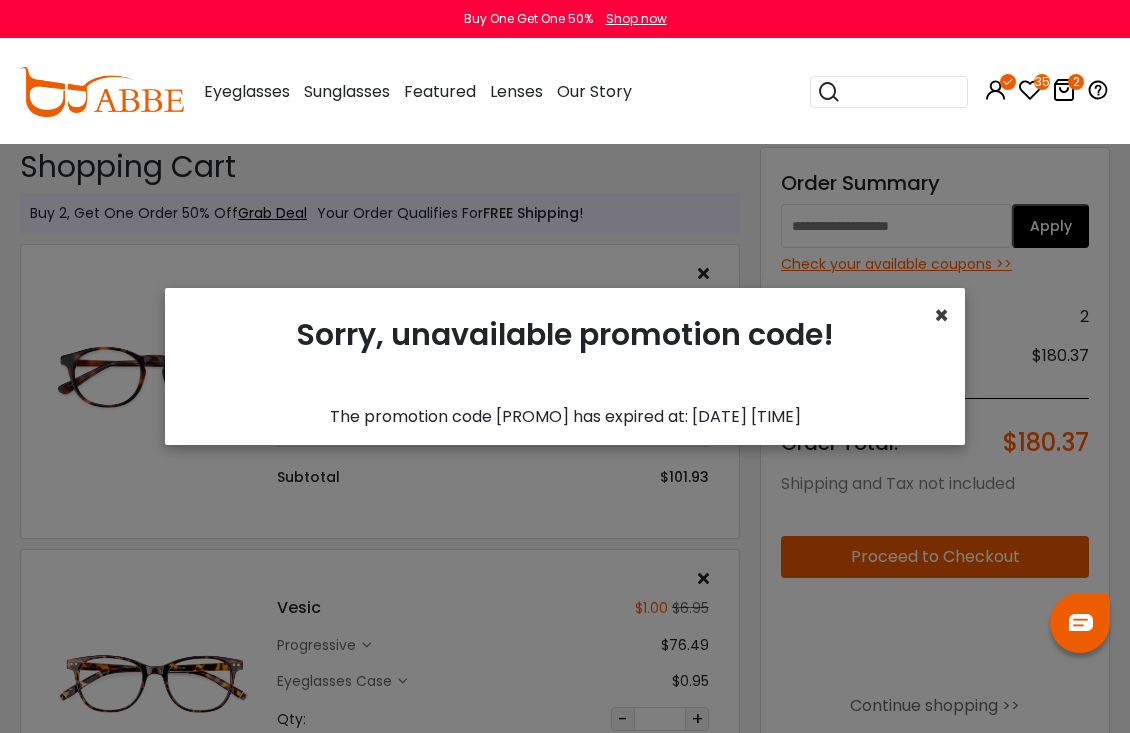 click on "×" at bounding box center [941, 315] 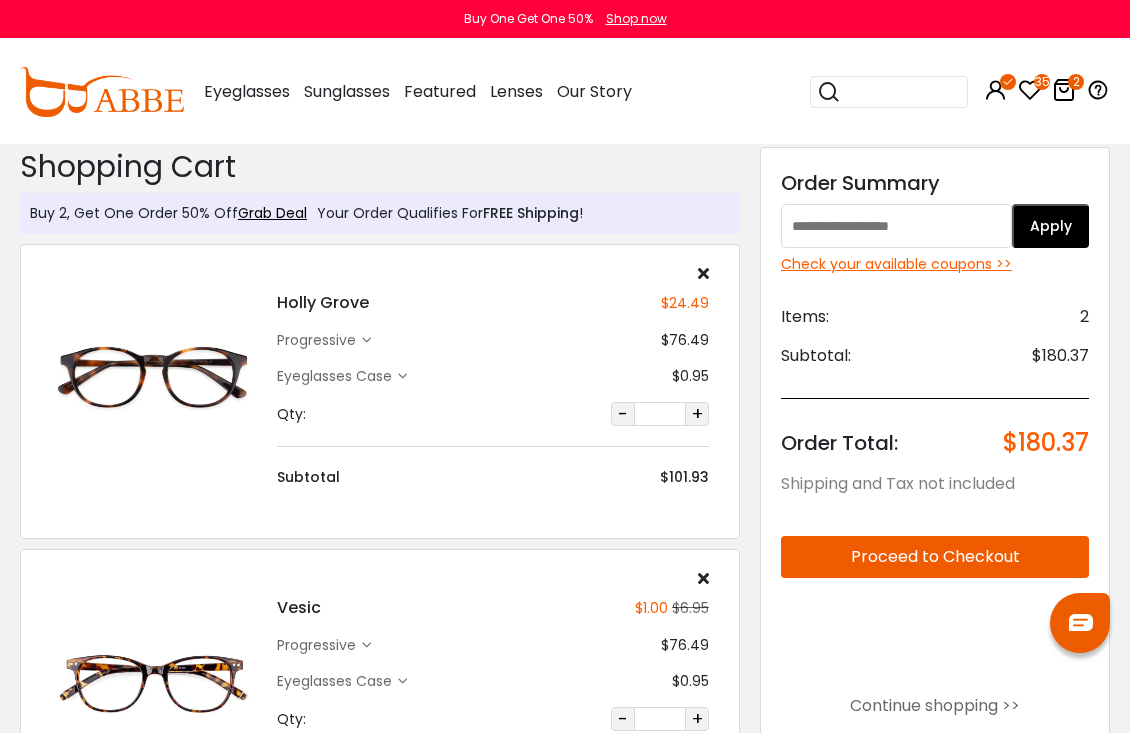 click on "Check your available coupons >>" at bounding box center (935, 264) 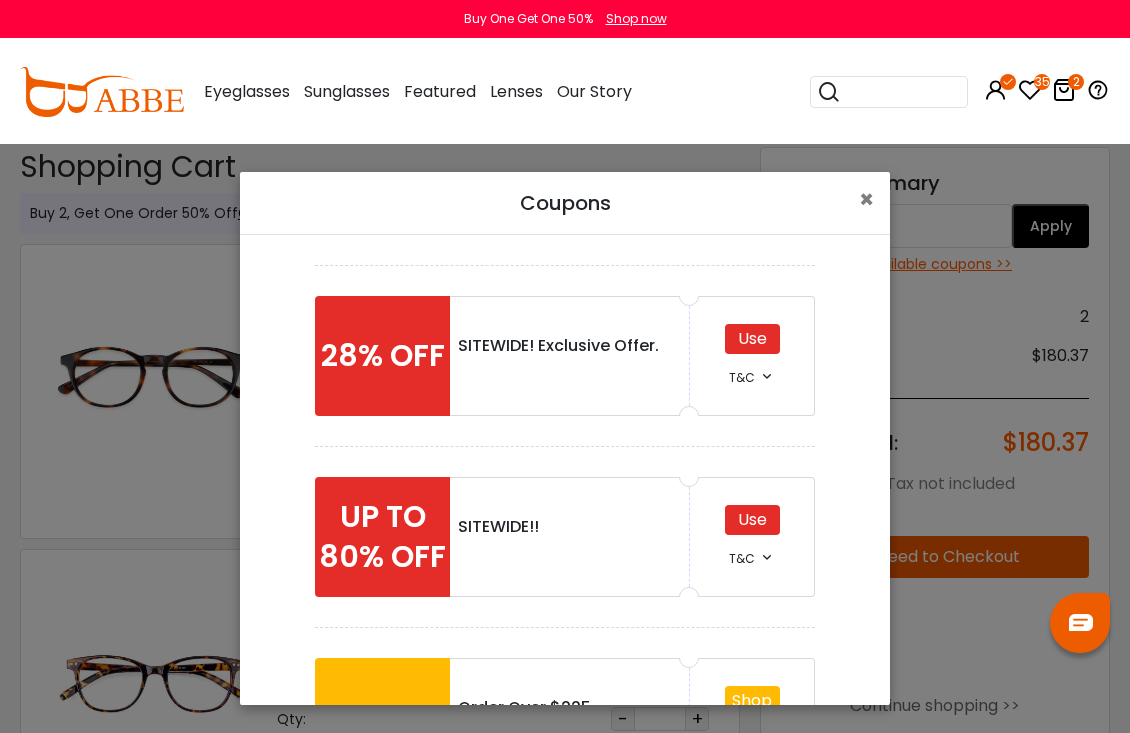scroll, scrollTop: 344, scrollLeft: 0, axis: vertical 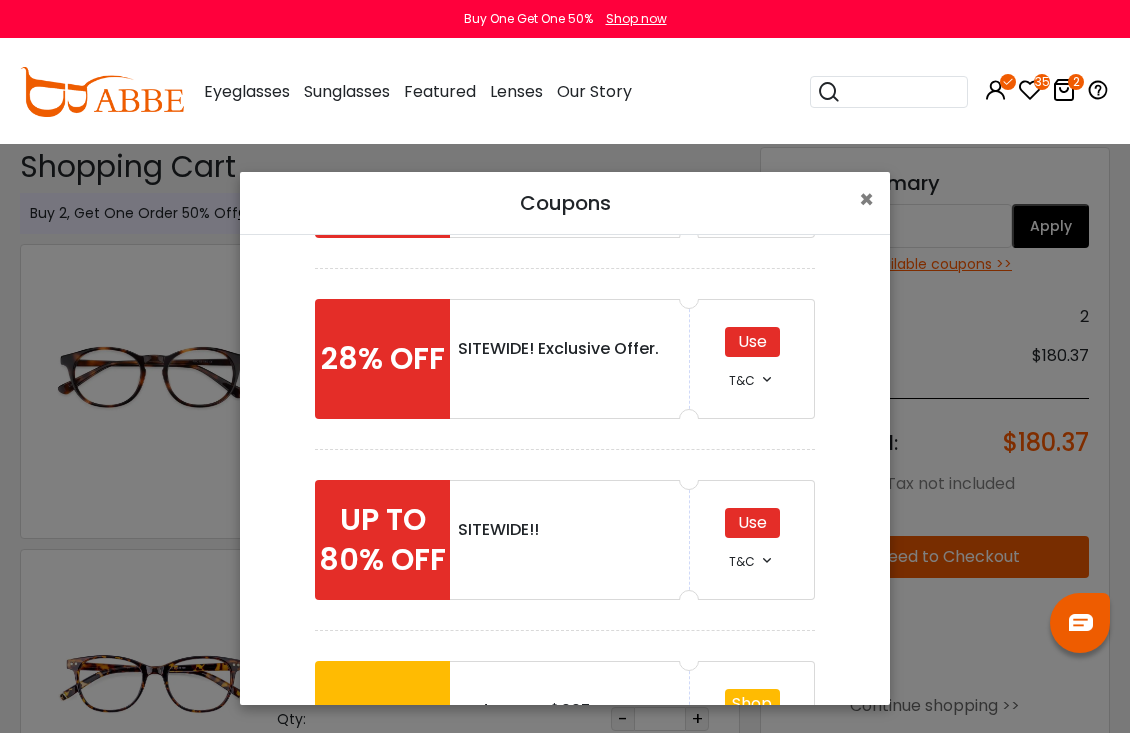 click on "Use" at bounding box center [752, 523] 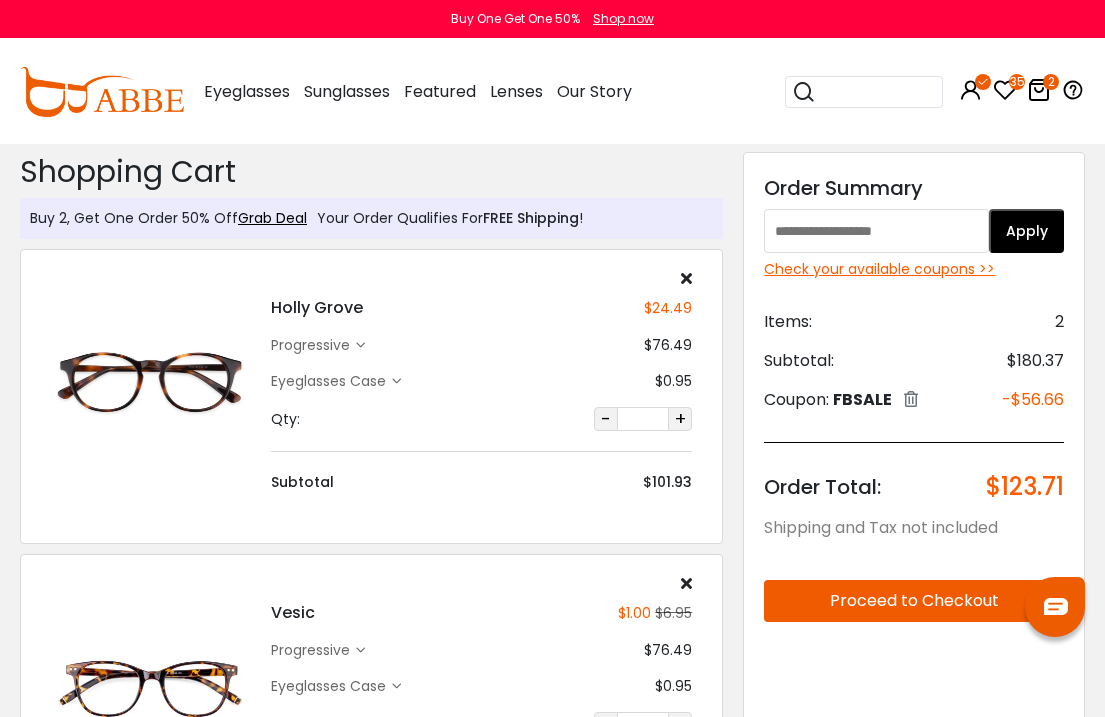 scroll, scrollTop: 3, scrollLeft: 0, axis: vertical 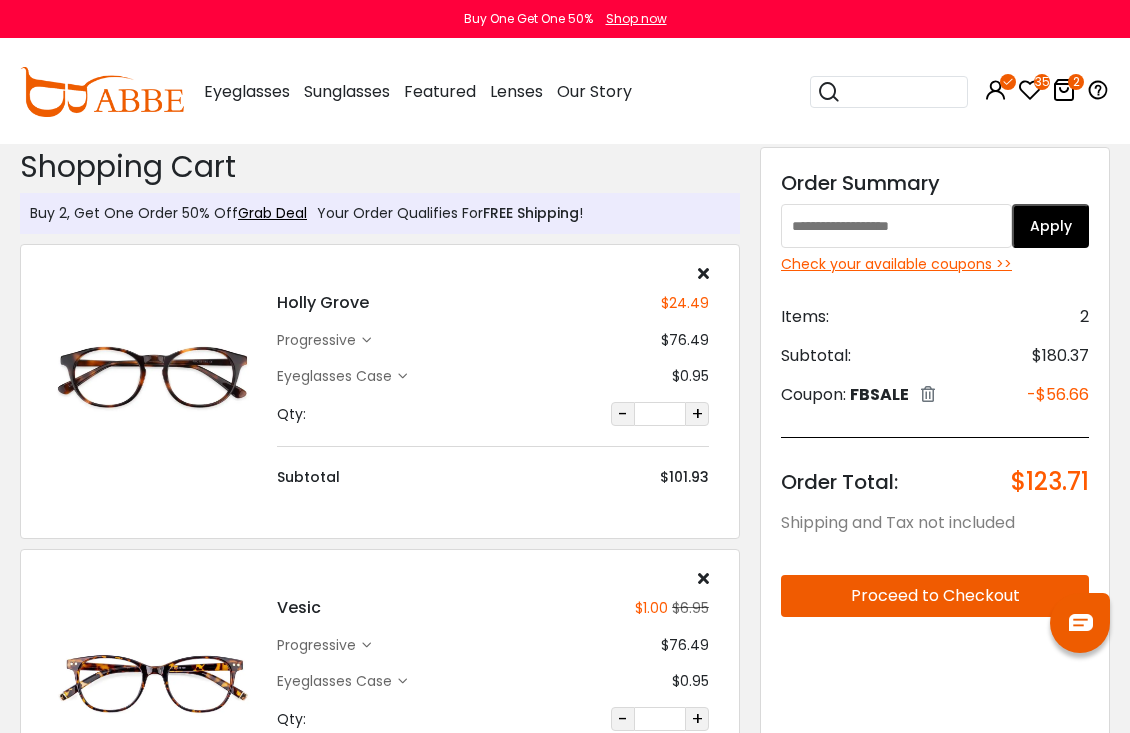 click on "Check your available coupons >>" at bounding box center [935, 264] 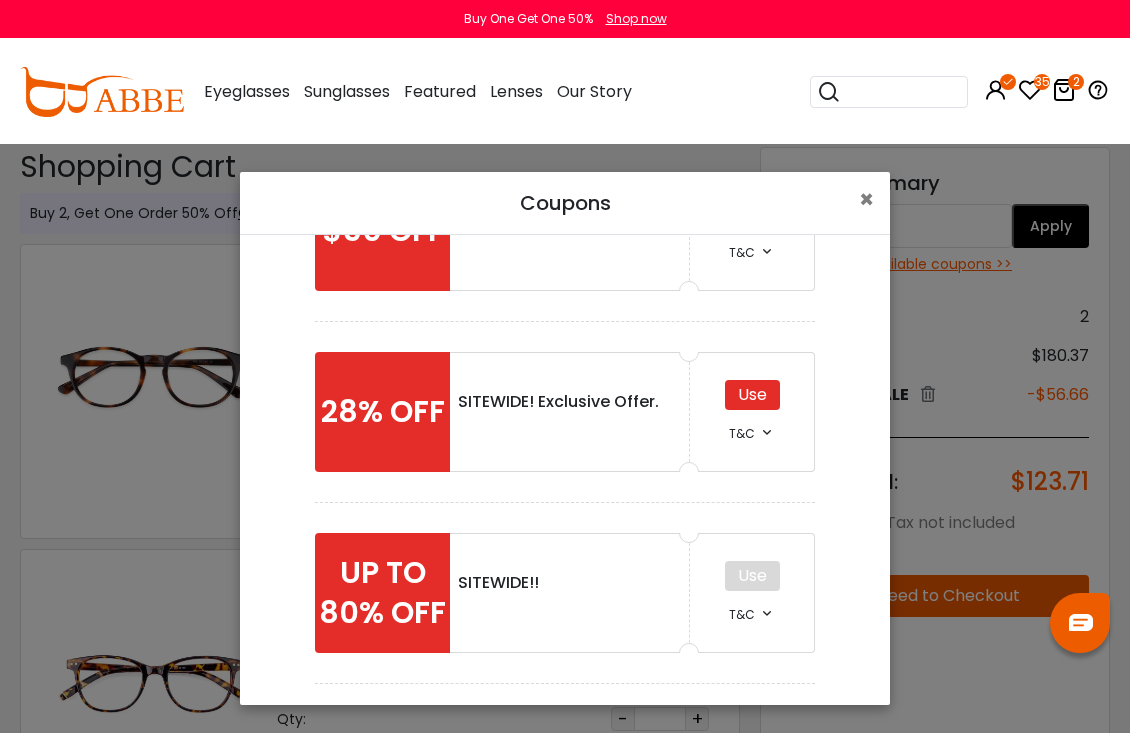 scroll, scrollTop: 289, scrollLeft: 0, axis: vertical 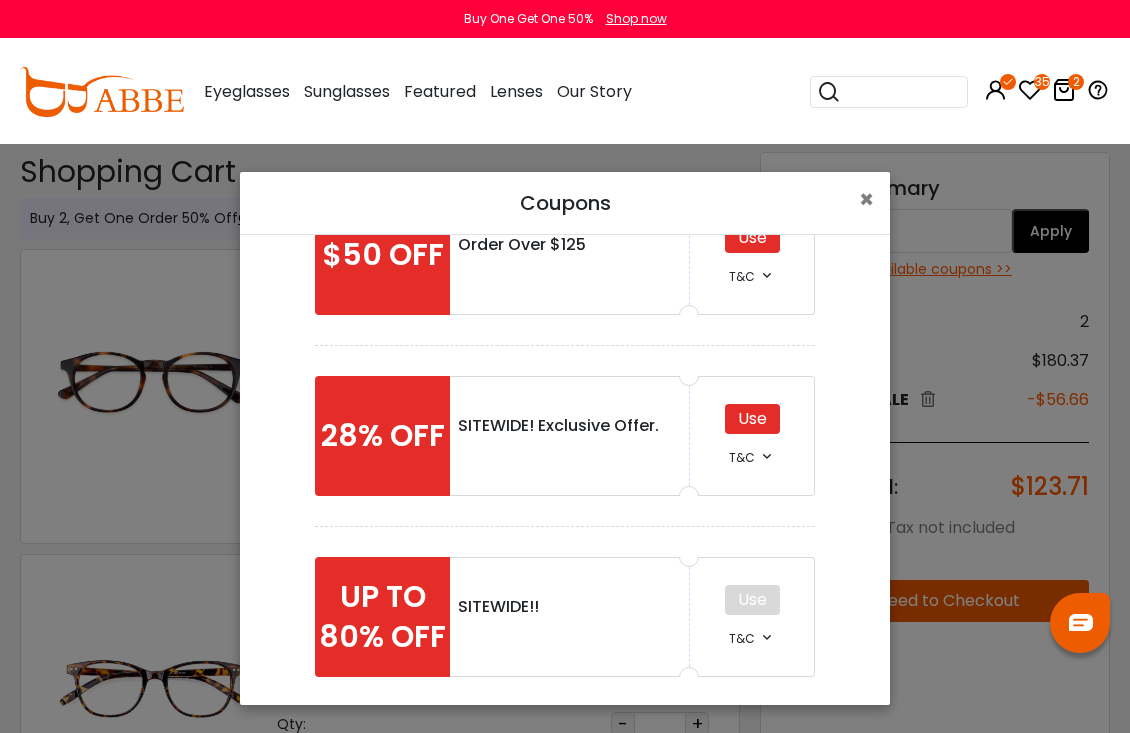 click on "Use" at bounding box center (752, 419) 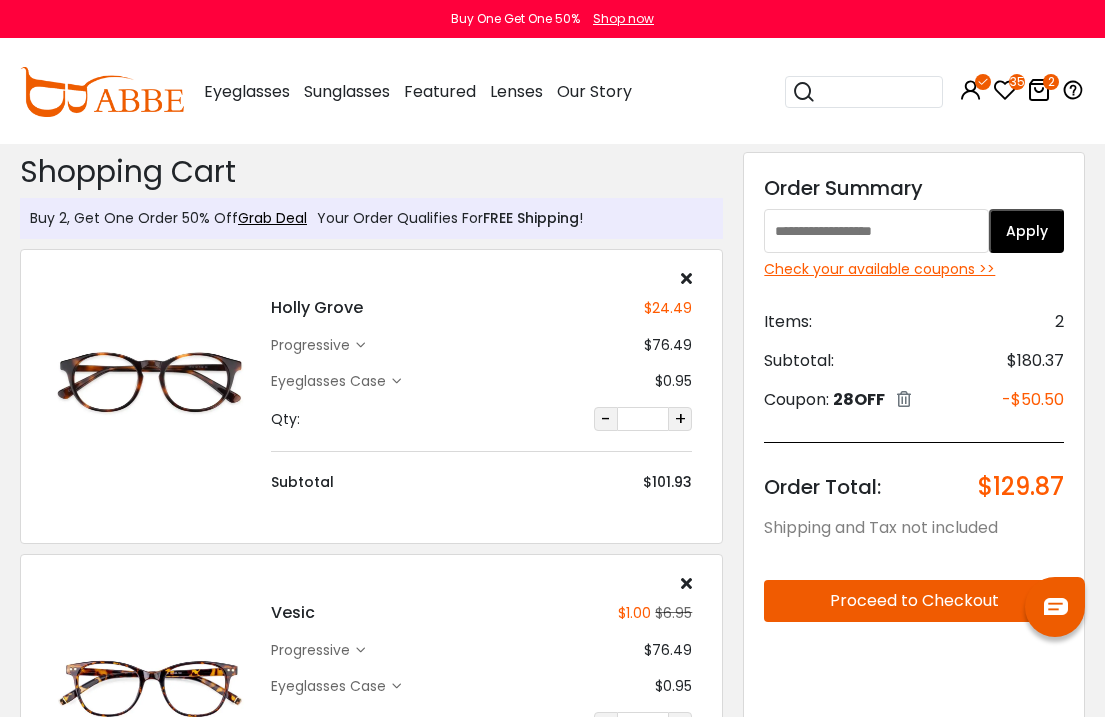 scroll, scrollTop: 3, scrollLeft: 0, axis: vertical 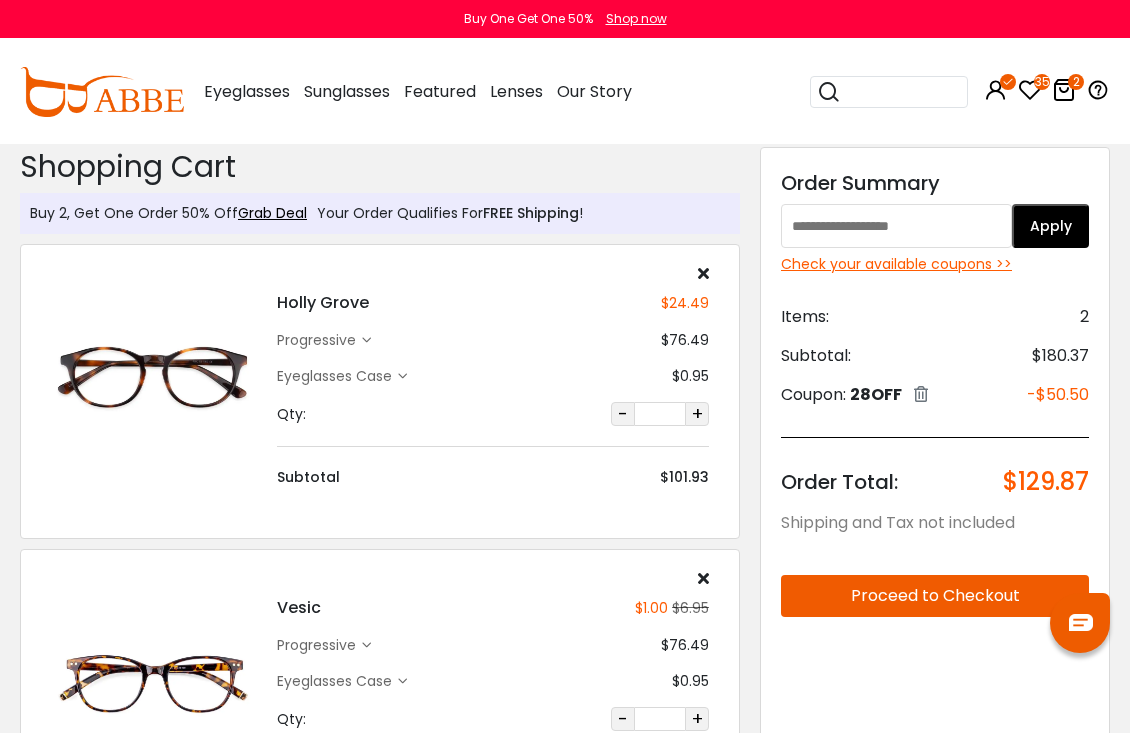 click at bounding box center [1030, 90] 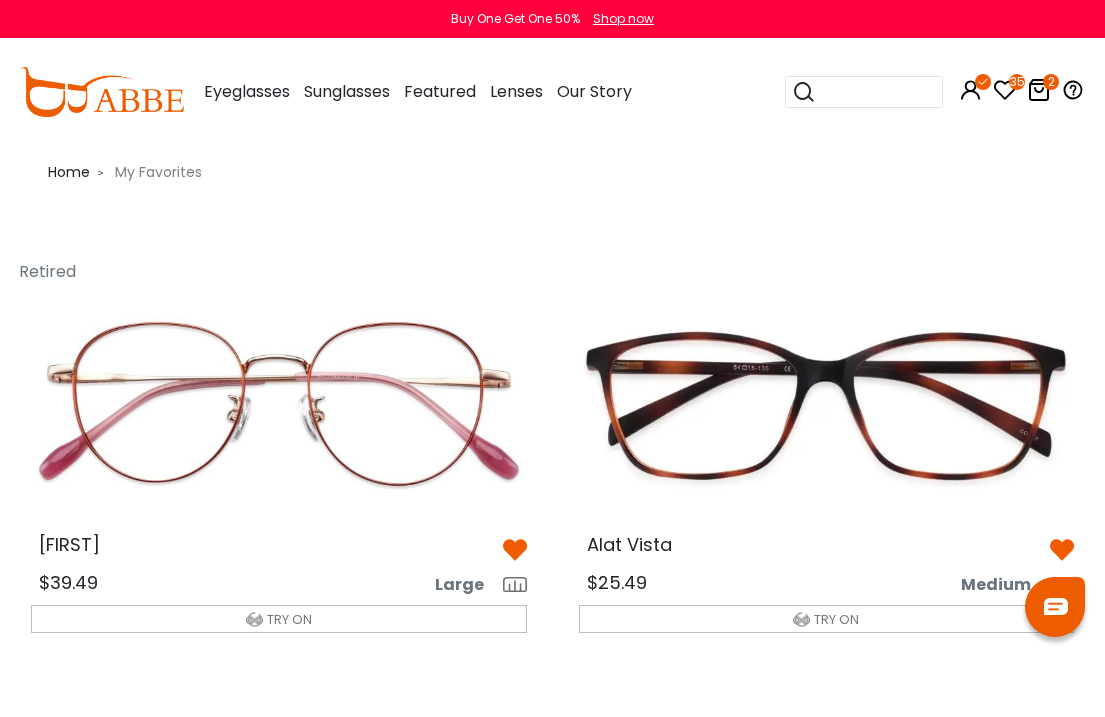 scroll, scrollTop: 0, scrollLeft: 0, axis: both 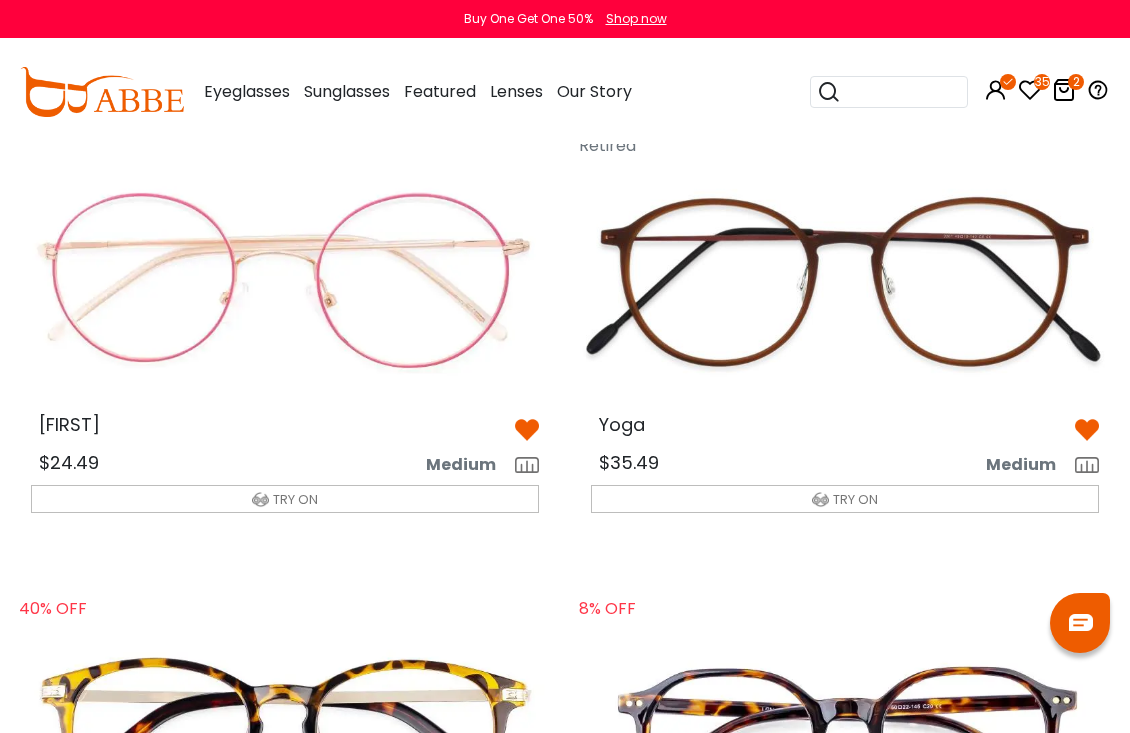 click on "$35.49
Medium" at bounding box center (845, 461) 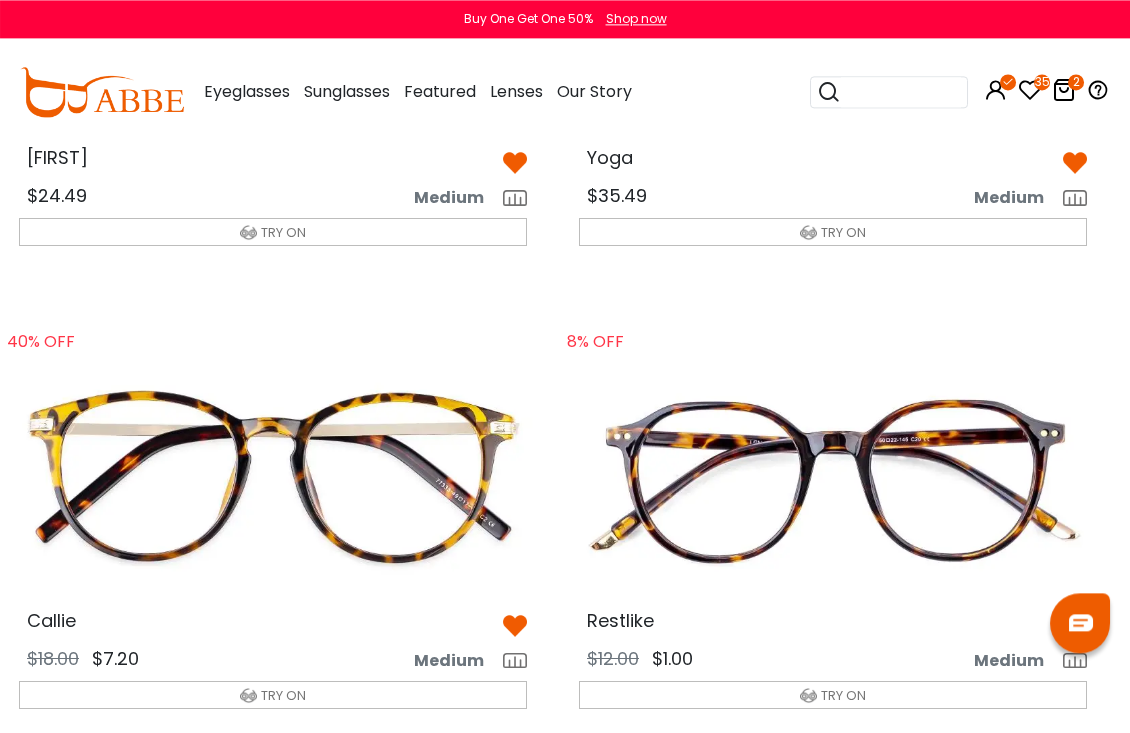 scroll, scrollTop: 1319, scrollLeft: 12, axis: both 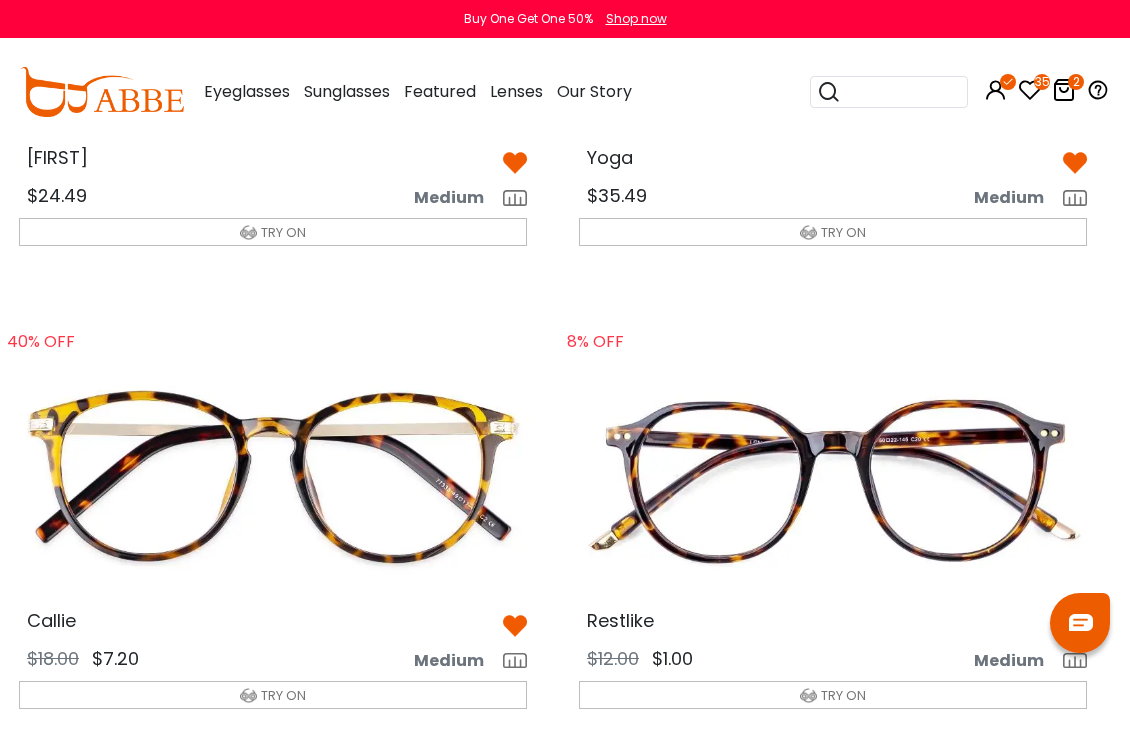 click at bounding box center (273, 477) 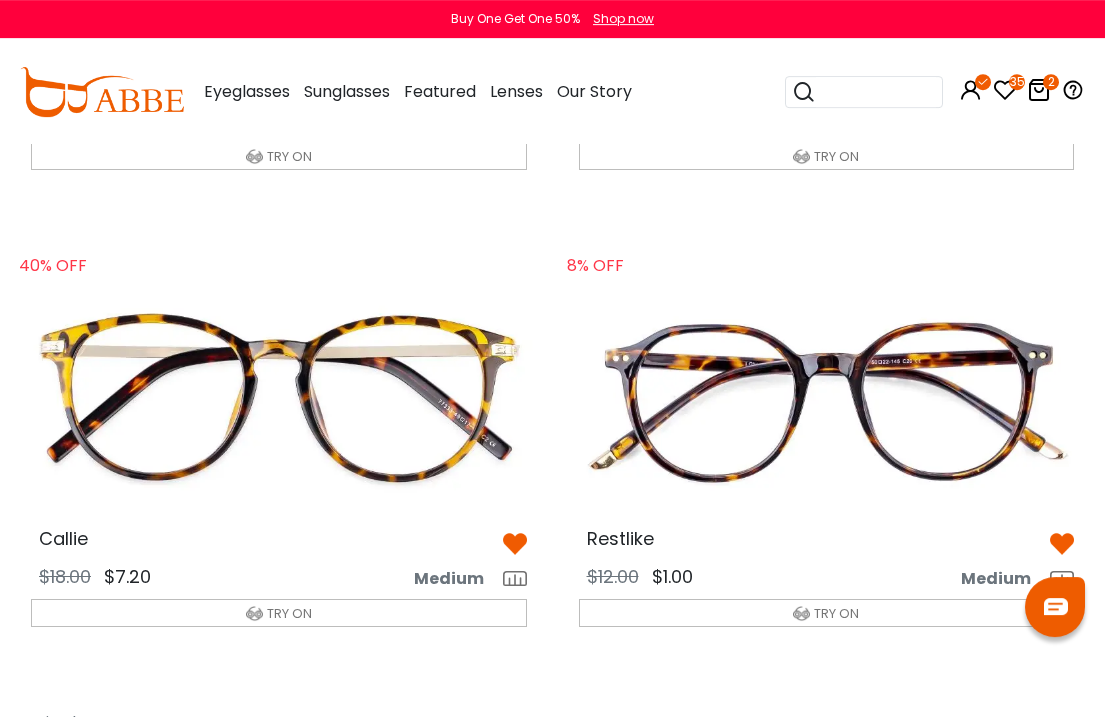 scroll, scrollTop: 1376, scrollLeft: 0, axis: vertical 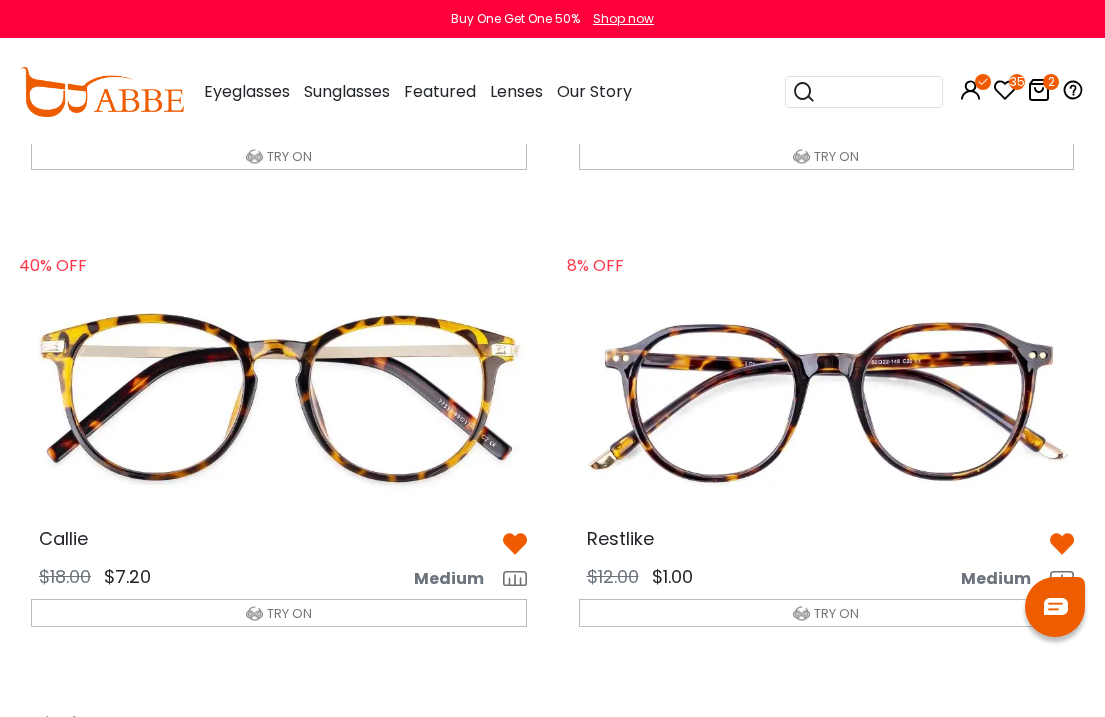 click at bounding box center [827, 398] 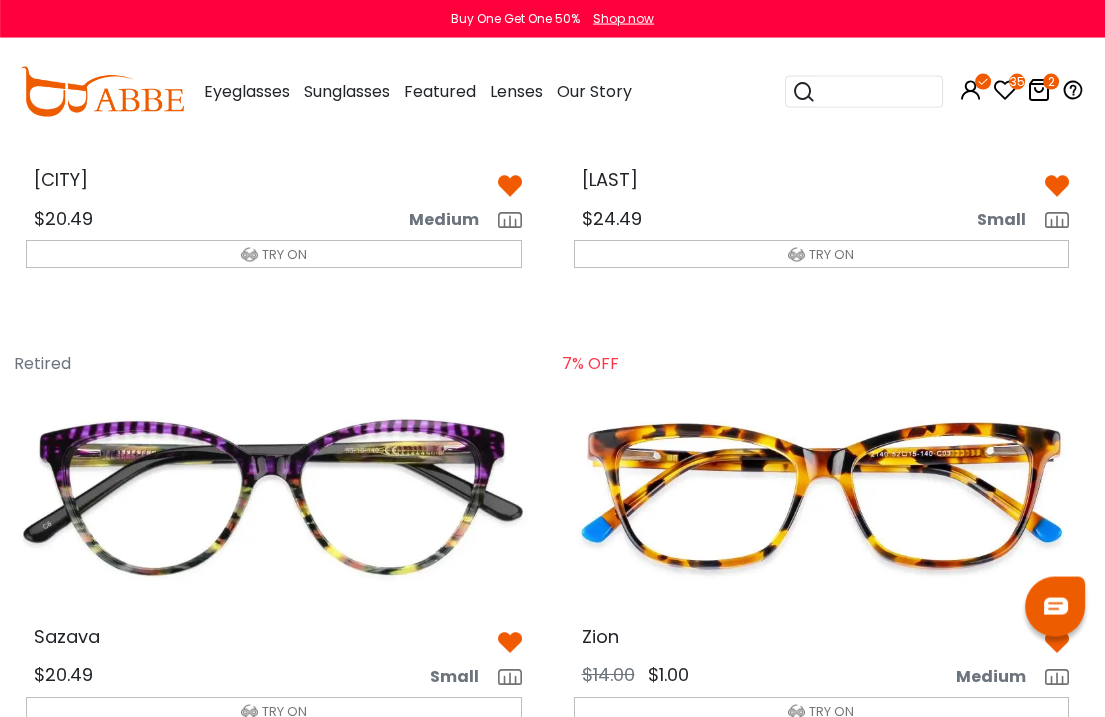 scroll, scrollTop: 4933, scrollLeft: 5, axis: both 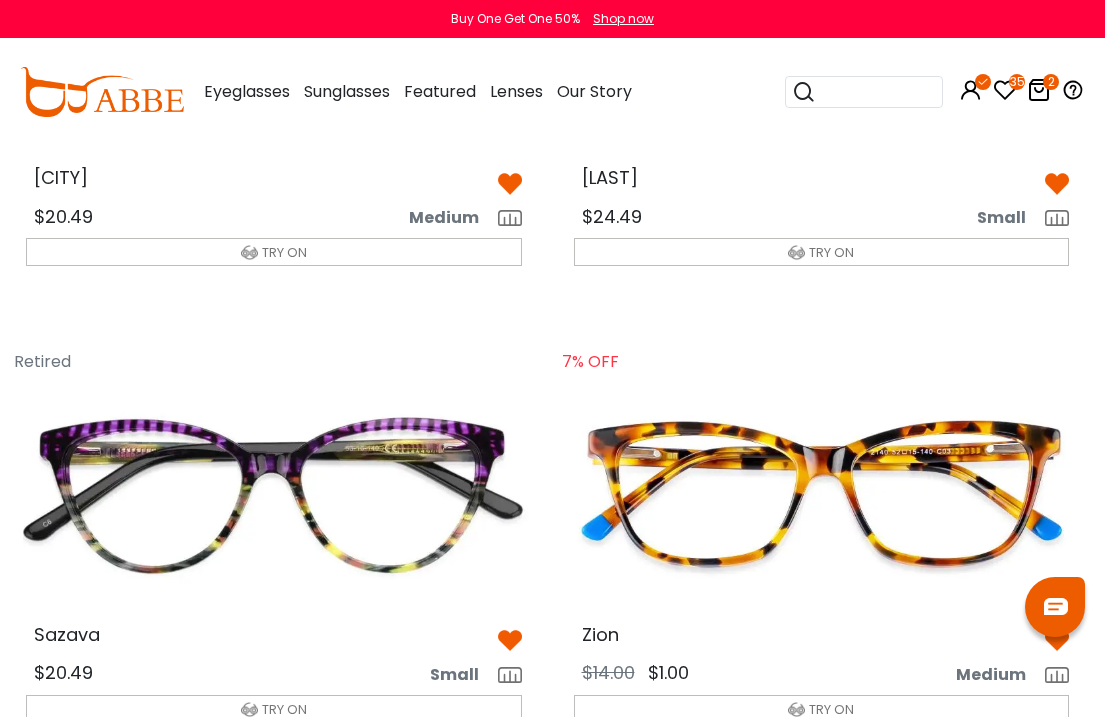 click at bounding box center [822, 494] 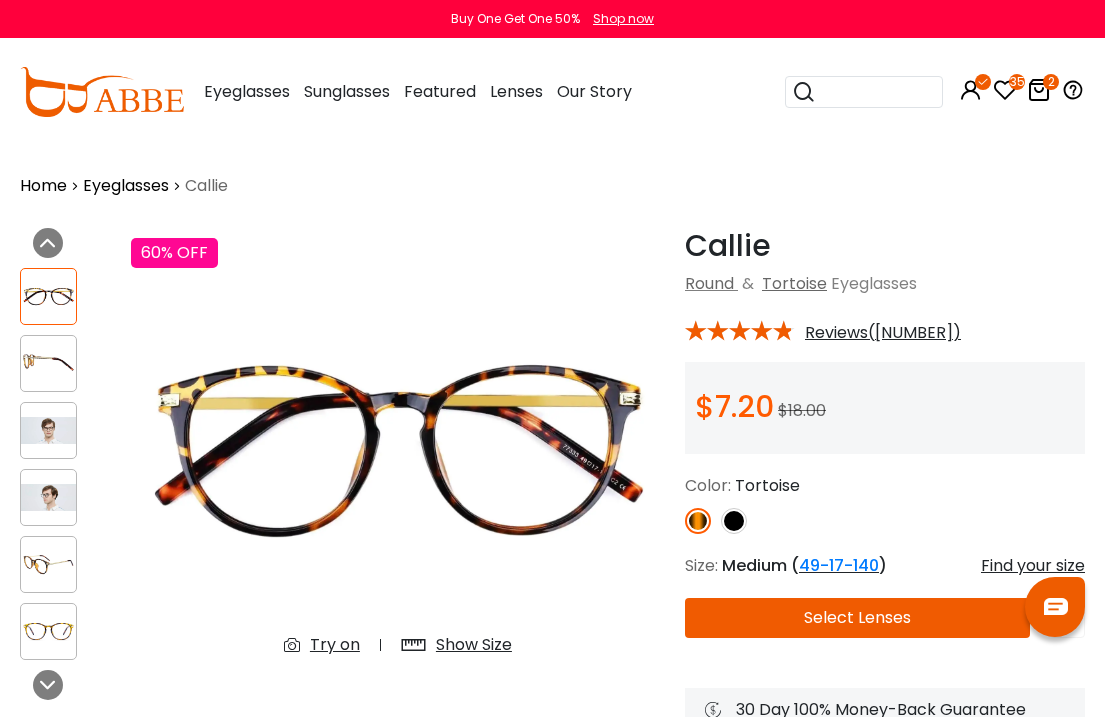 scroll, scrollTop: 3, scrollLeft: 0, axis: vertical 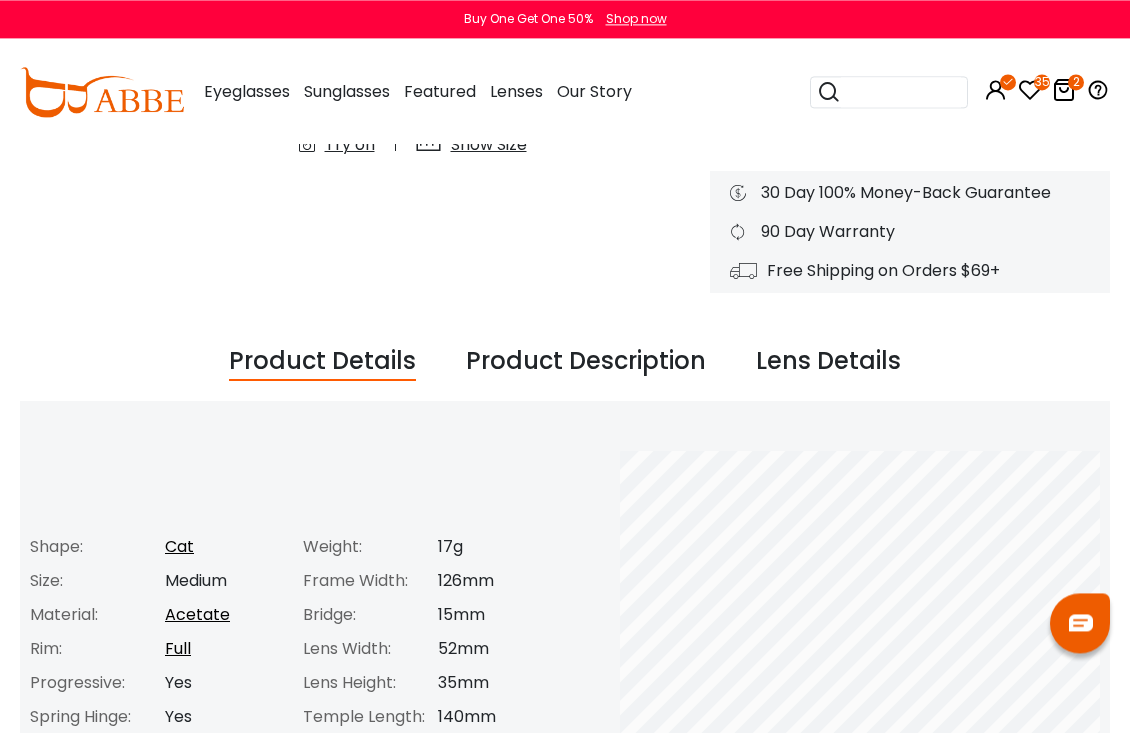 click on "Product Details
Shape:
Cat
Size:
Medium
Material:
Acetate
Rim:
Full
Progressive:
Yes
Spring Hinge:
Yes
Adjustable Nosepads:
No
Weight:
17g
Frame Width:
126mm" at bounding box center (565, 661) 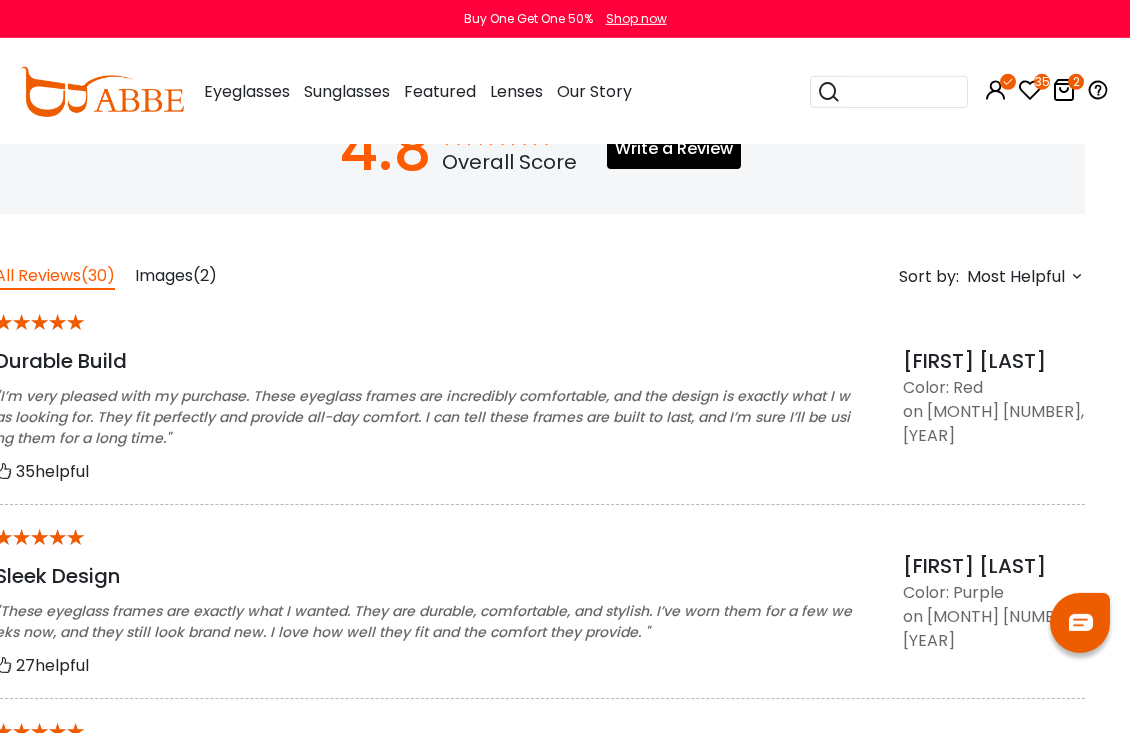 scroll, scrollTop: 1432, scrollLeft: 25, axis: both 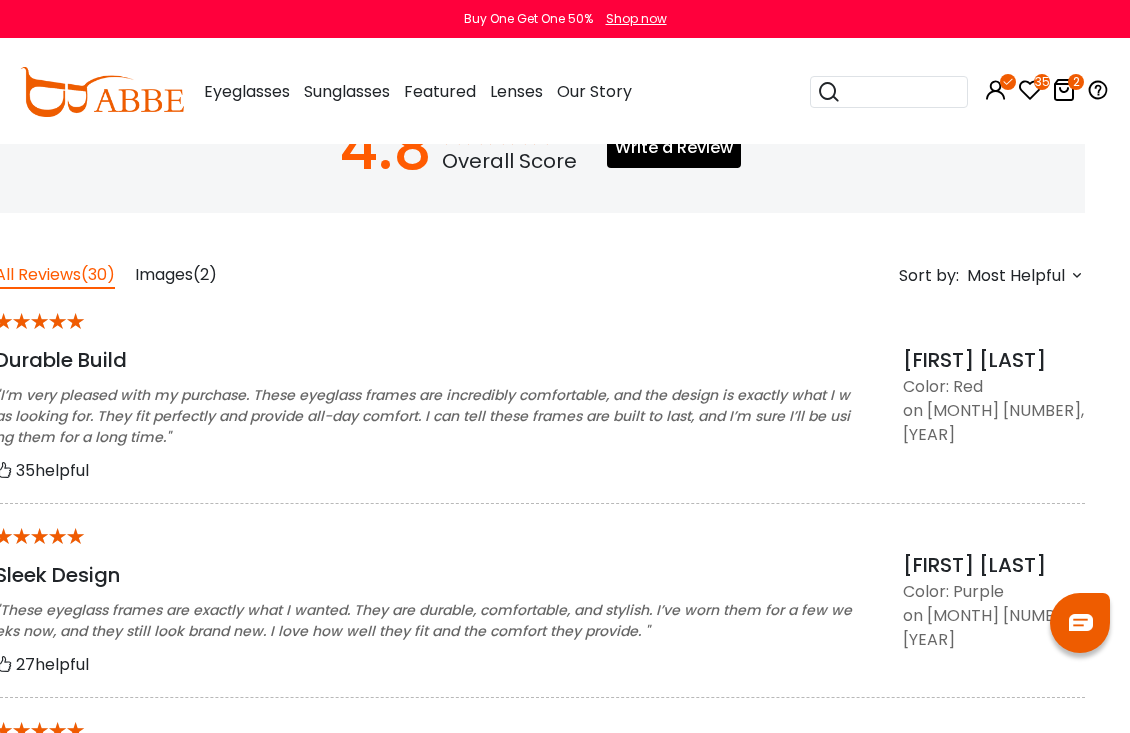 click at bounding box center (1077, 275) 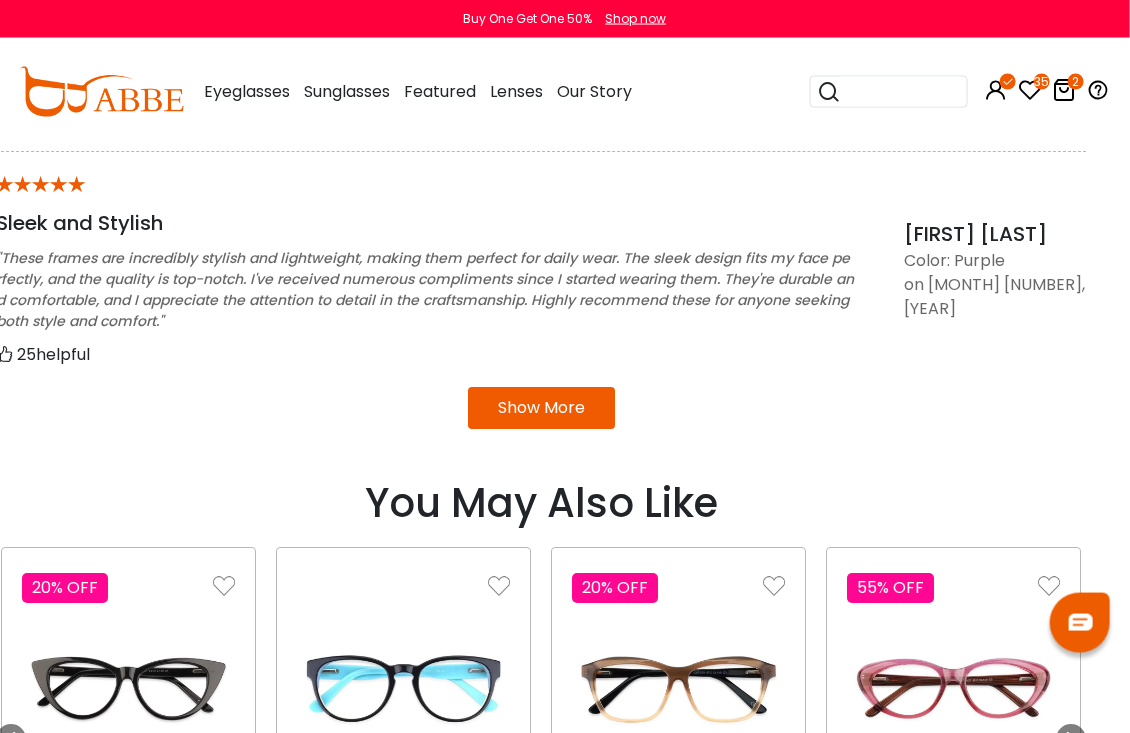 scroll, scrollTop: 1991, scrollLeft: 24, axis: both 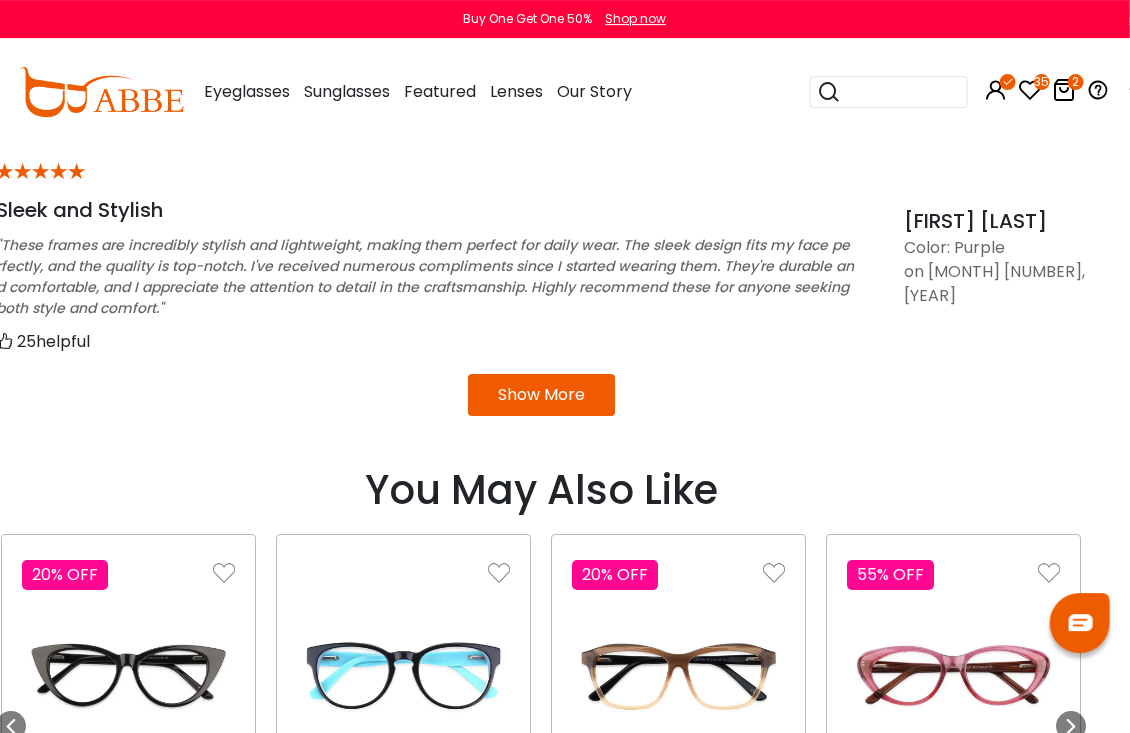 click on "Show More" at bounding box center [541, 395] 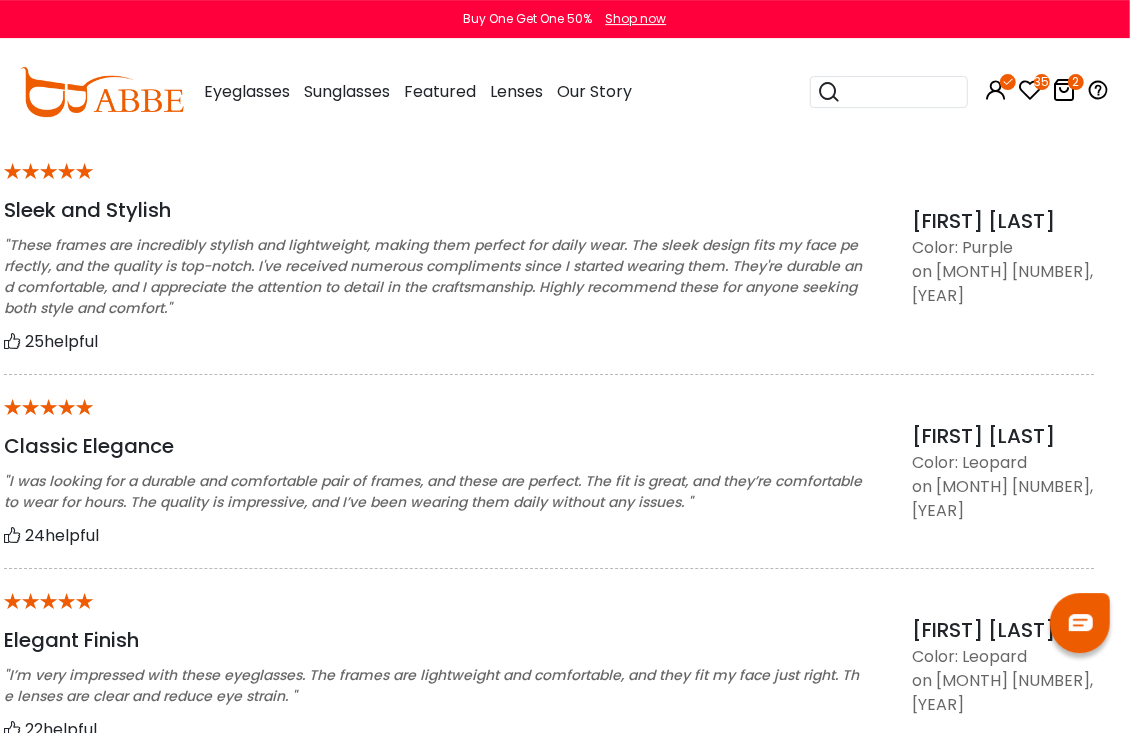 scroll, scrollTop: 1991, scrollLeft: 0, axis: vertical 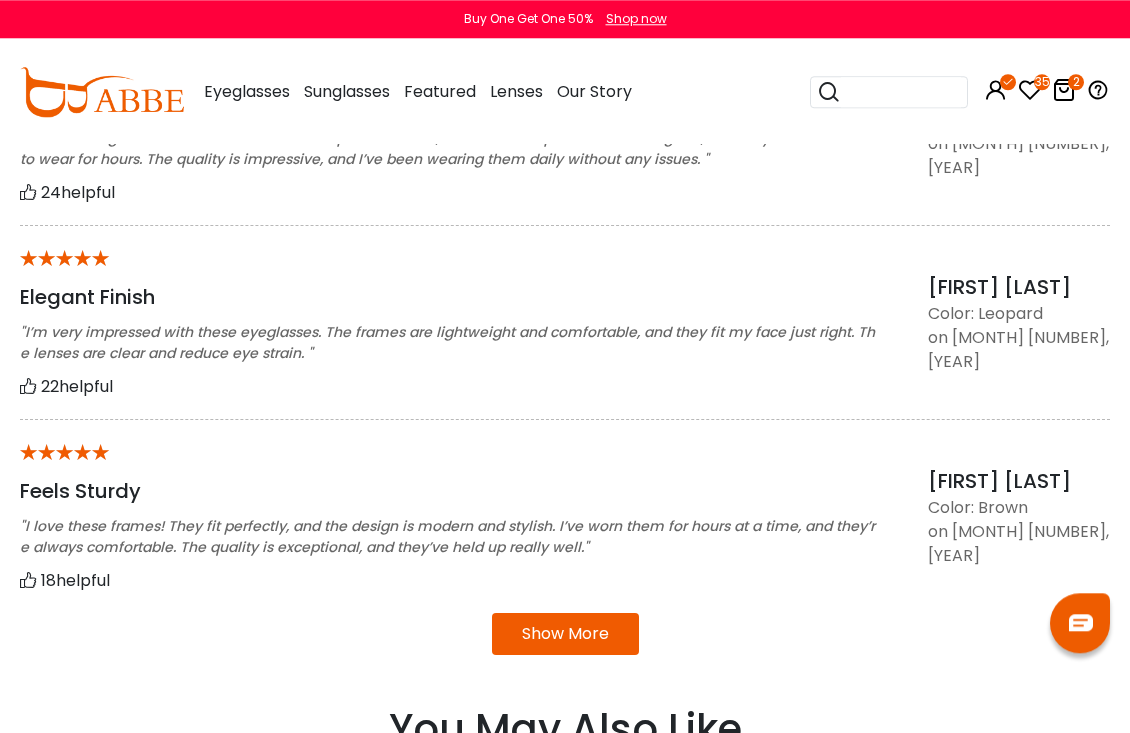 click on "Show More" at bounding box center [565, 634] 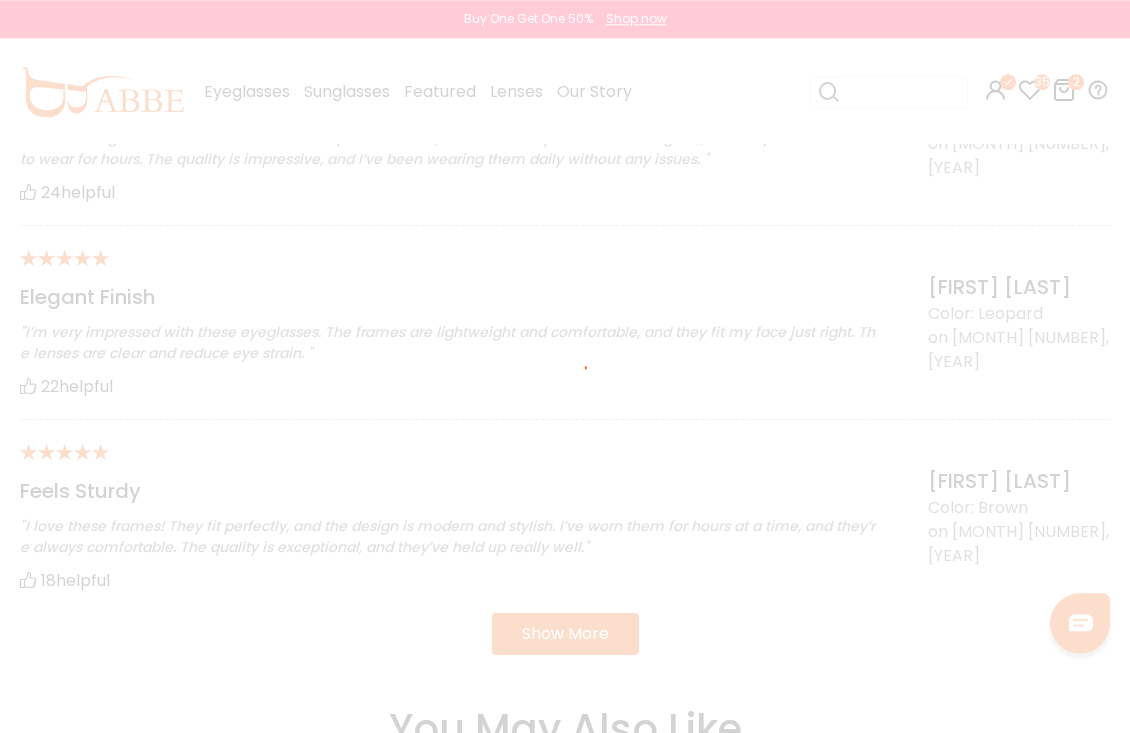 scroll, scrollTop: 2334, scrollLeft: 0, axis: vertical 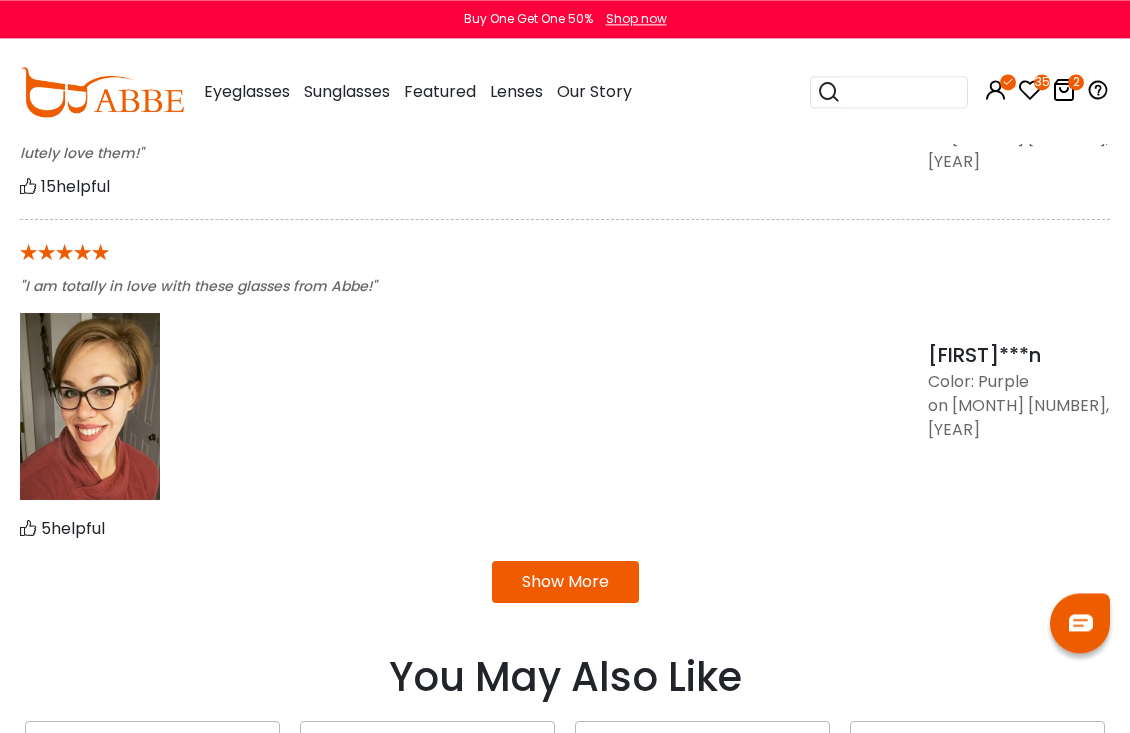 click on "Show More" at bounding box center (565, 582) 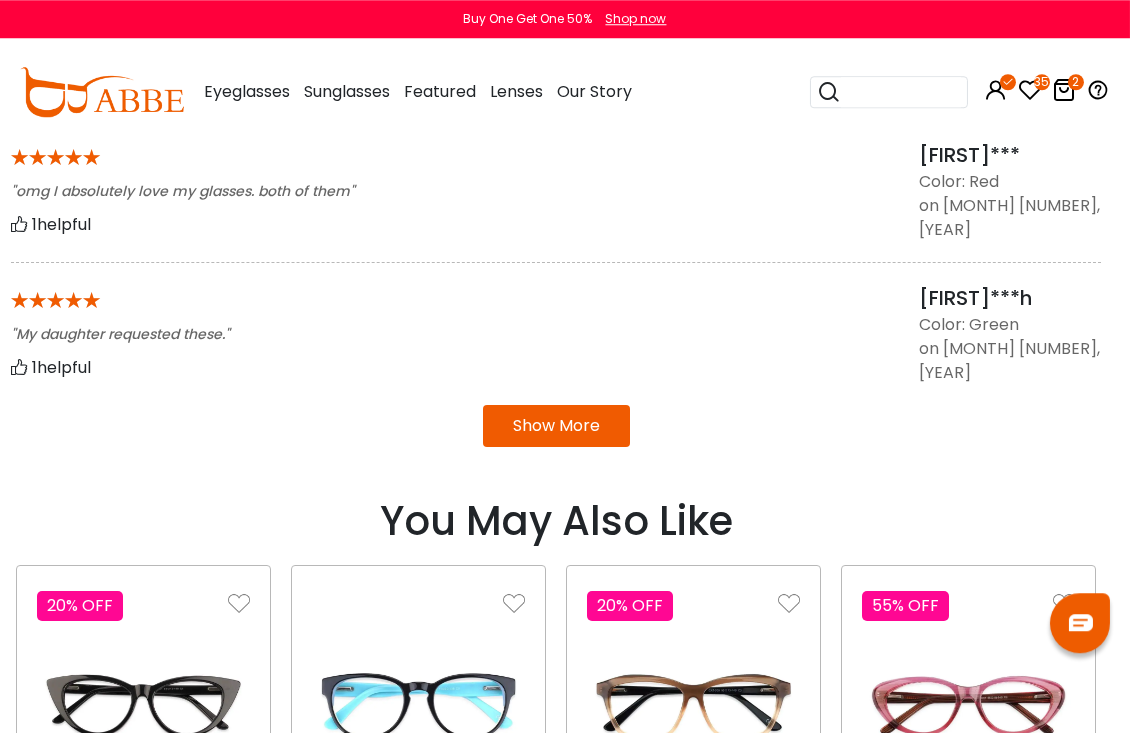 scroll, scrollTop: 3691, scrollLeft: 9, axis: both 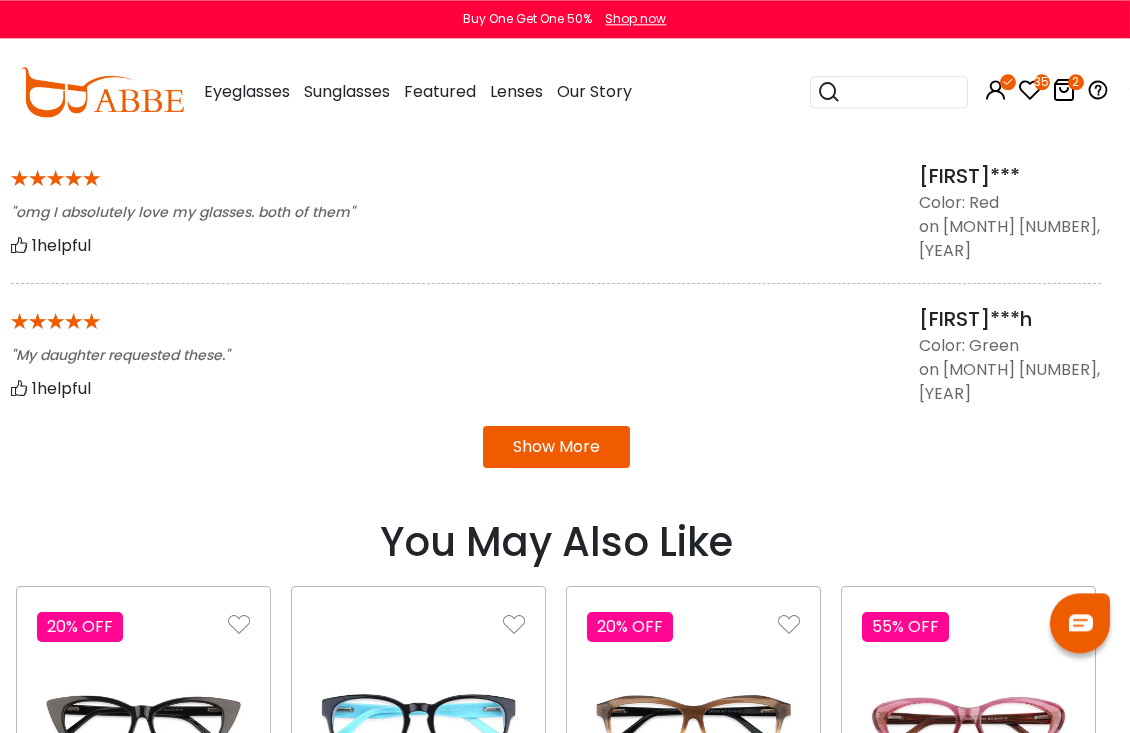 click on "Show More" at bounding box center [556, 447] 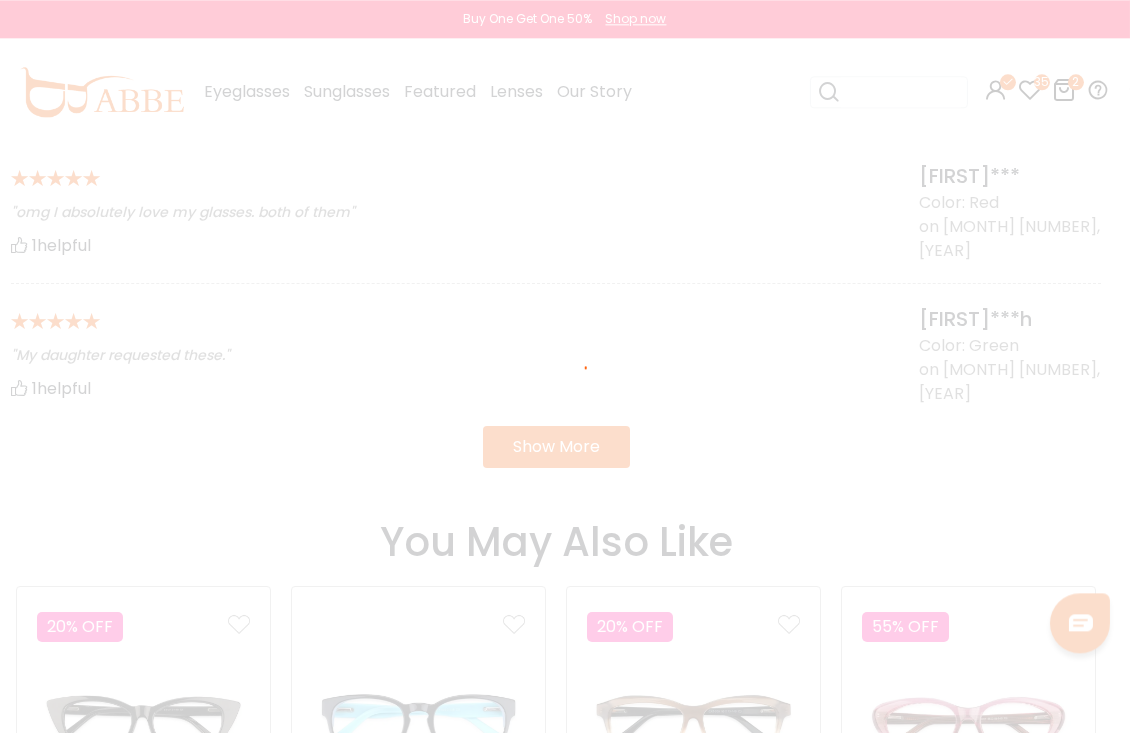scroll, scrollTop: 3691, scrollLeft: 10, axis: both 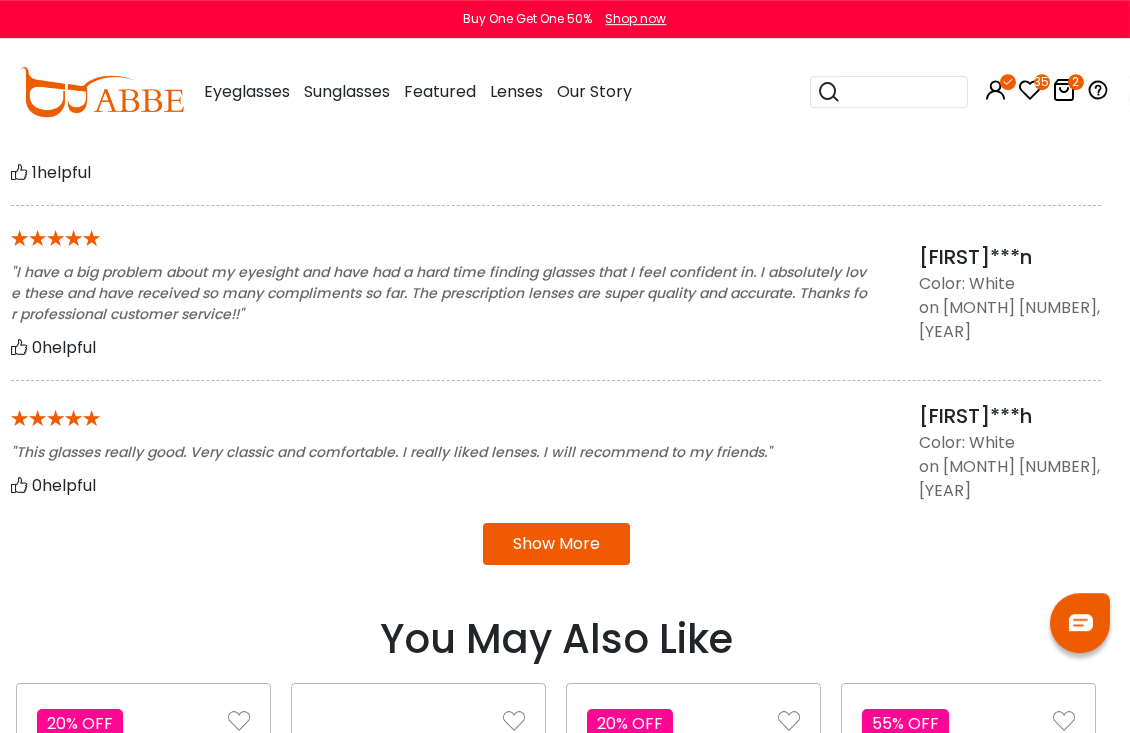 click on "Show More" at bounding box center [556, 544] 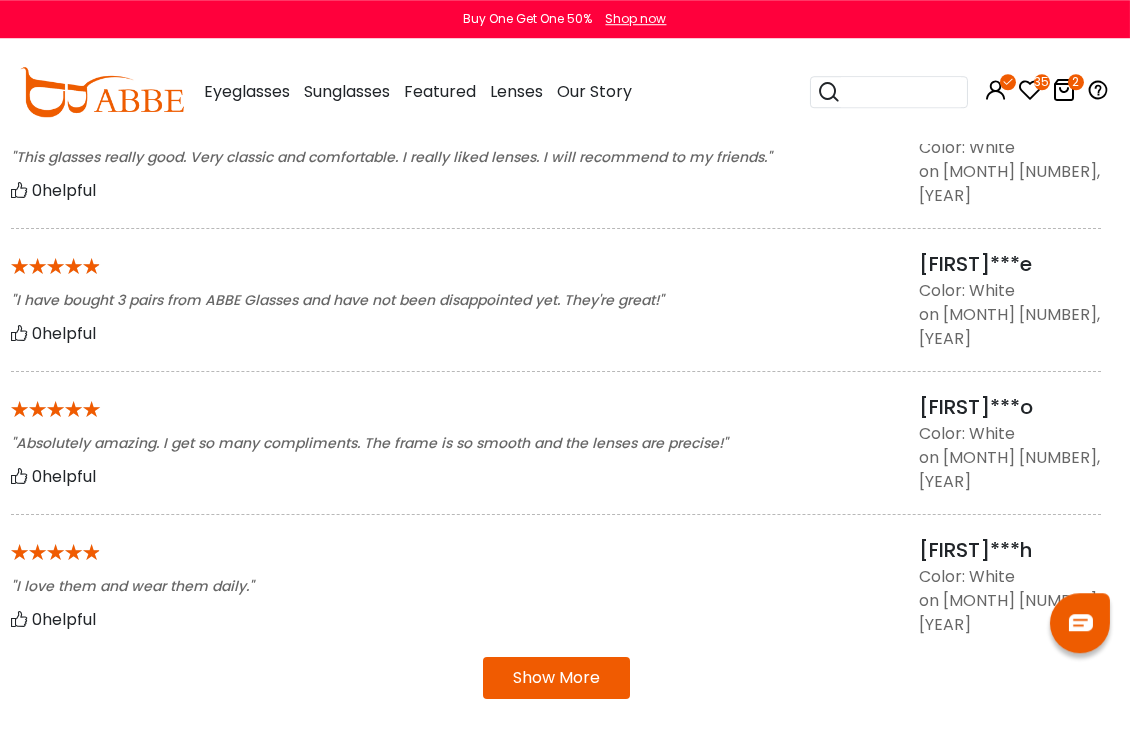 click on "Show More" at bounding box center [556, 678] 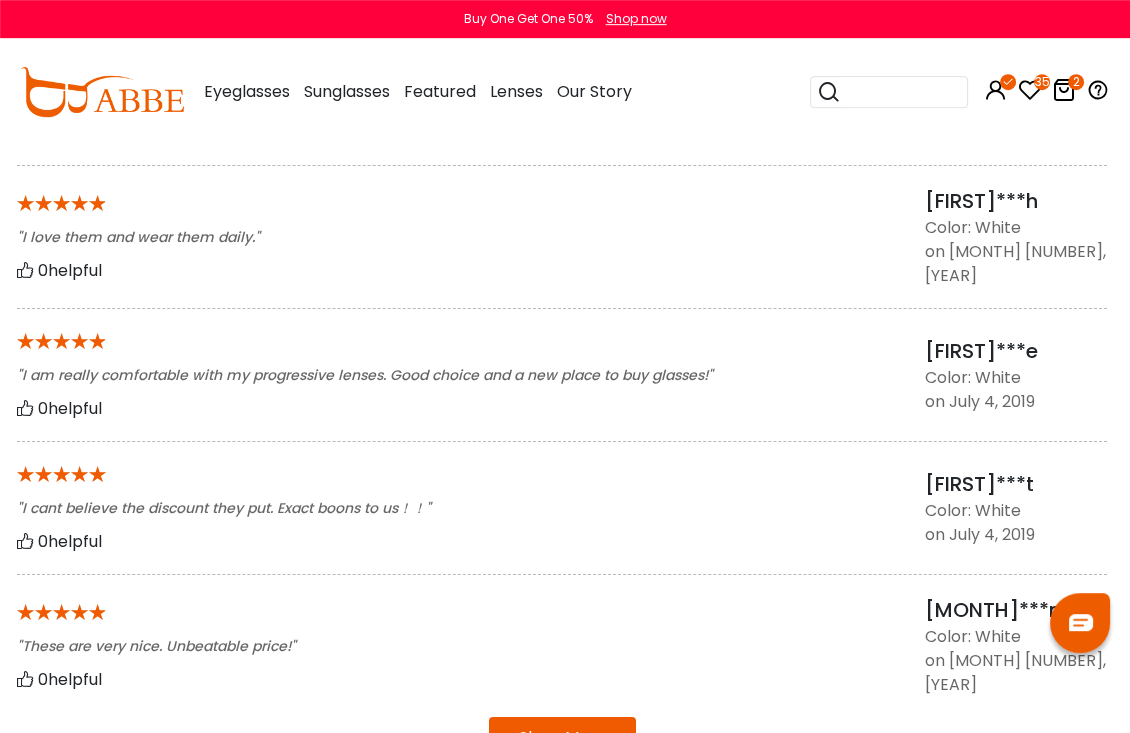 scroll, scrollTop: 4919, scrollLeft: 3, axis: both 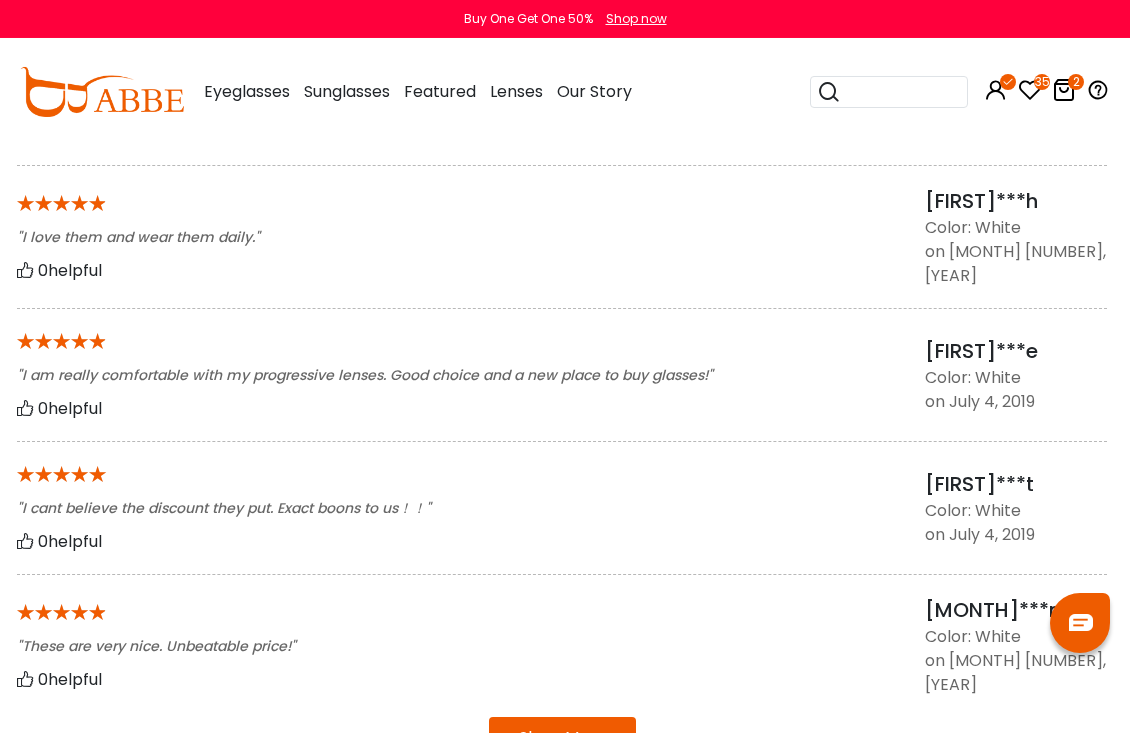 click on "Show More" at bounding box center (562, 738) 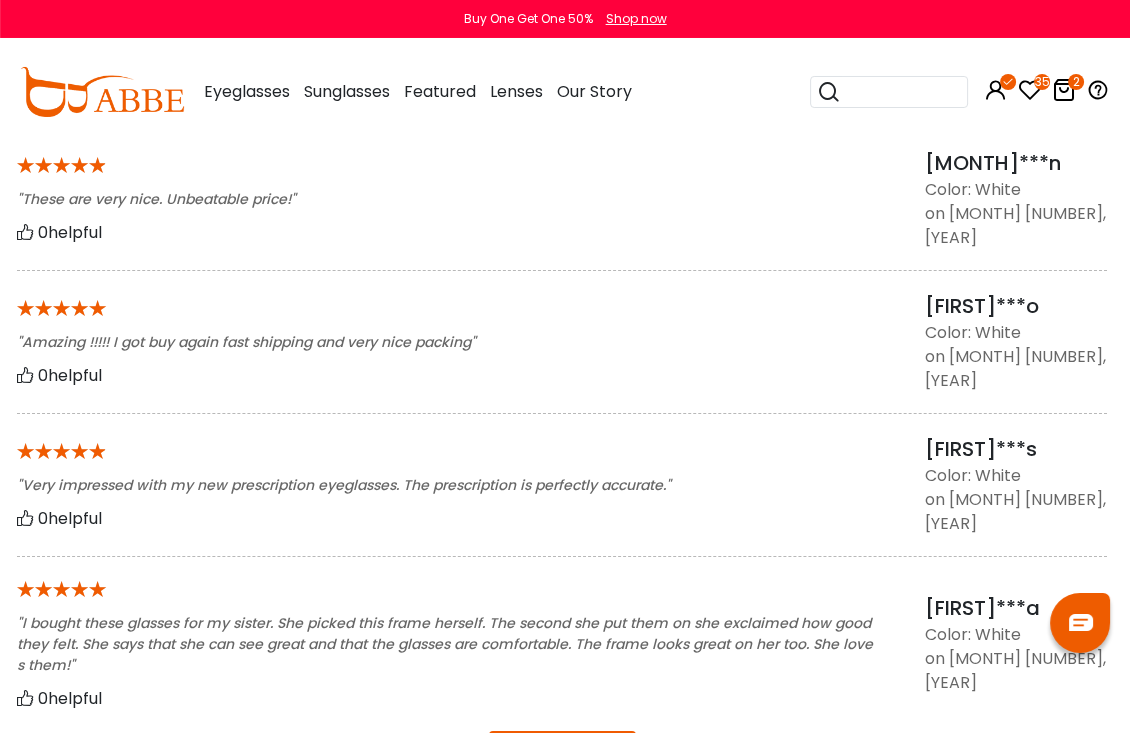 scroll, scrollTop: 5368, scrollLeft: 3, axis: both 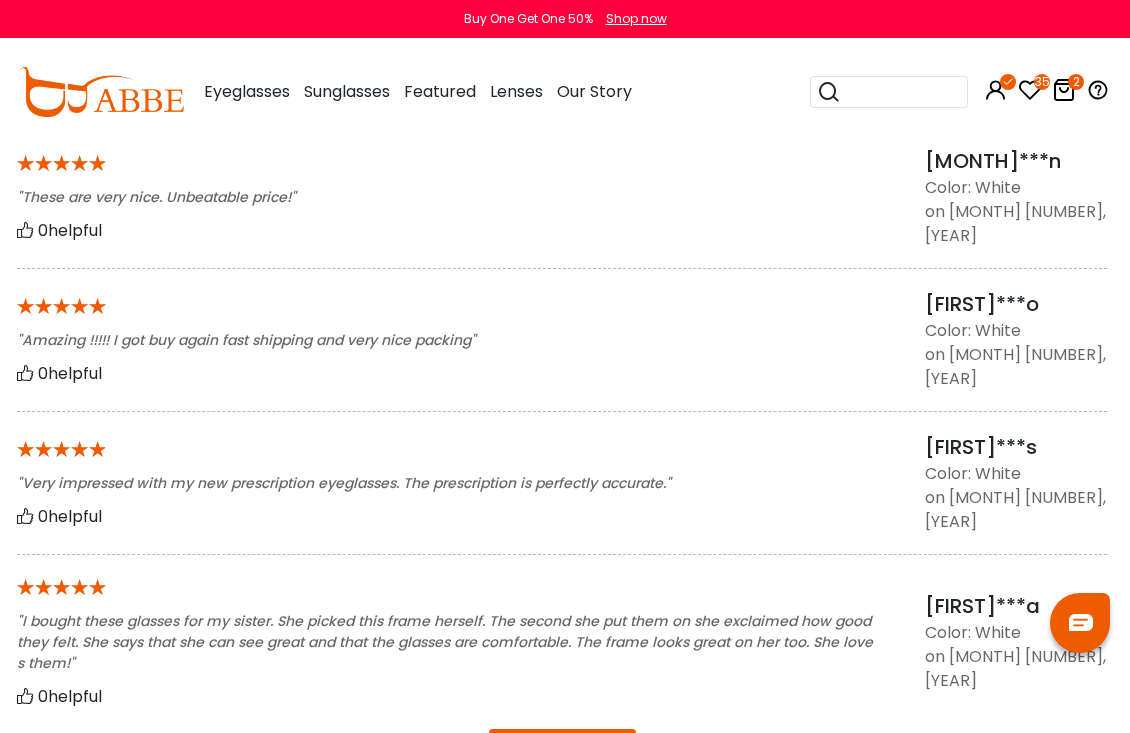 click on "Show More" at bounding box center (562, 750) 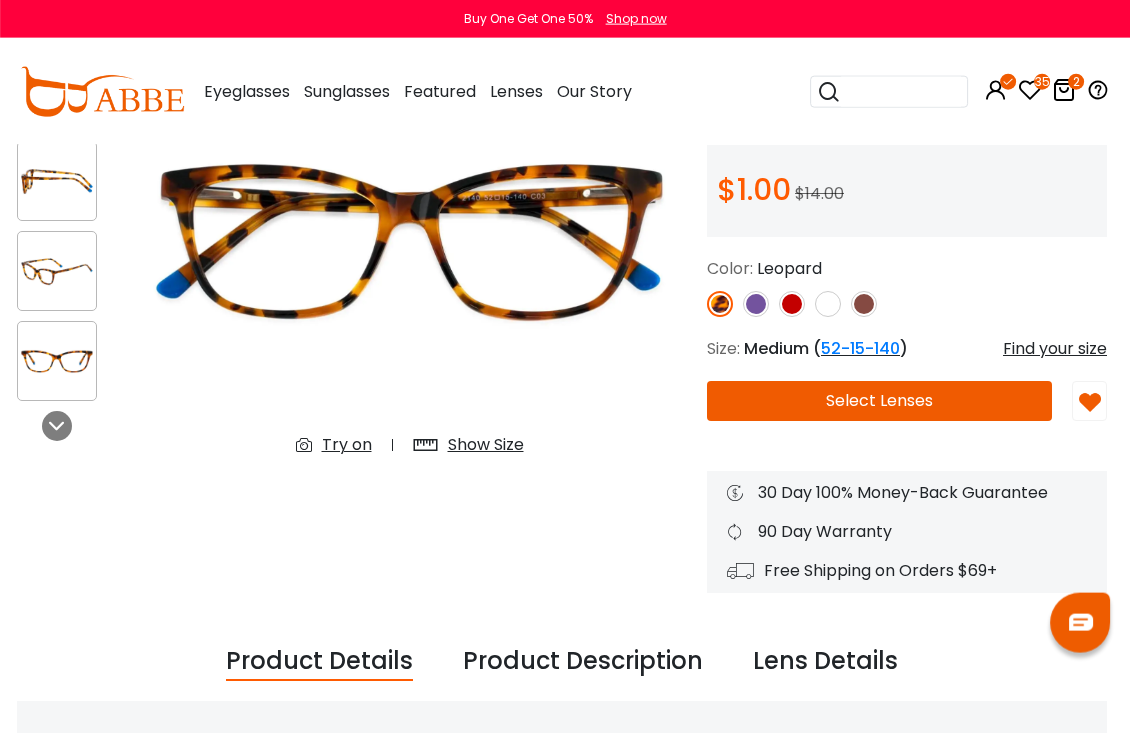 scroll, scrollTop: 0, scrollLeft: 3, axis: horizontal 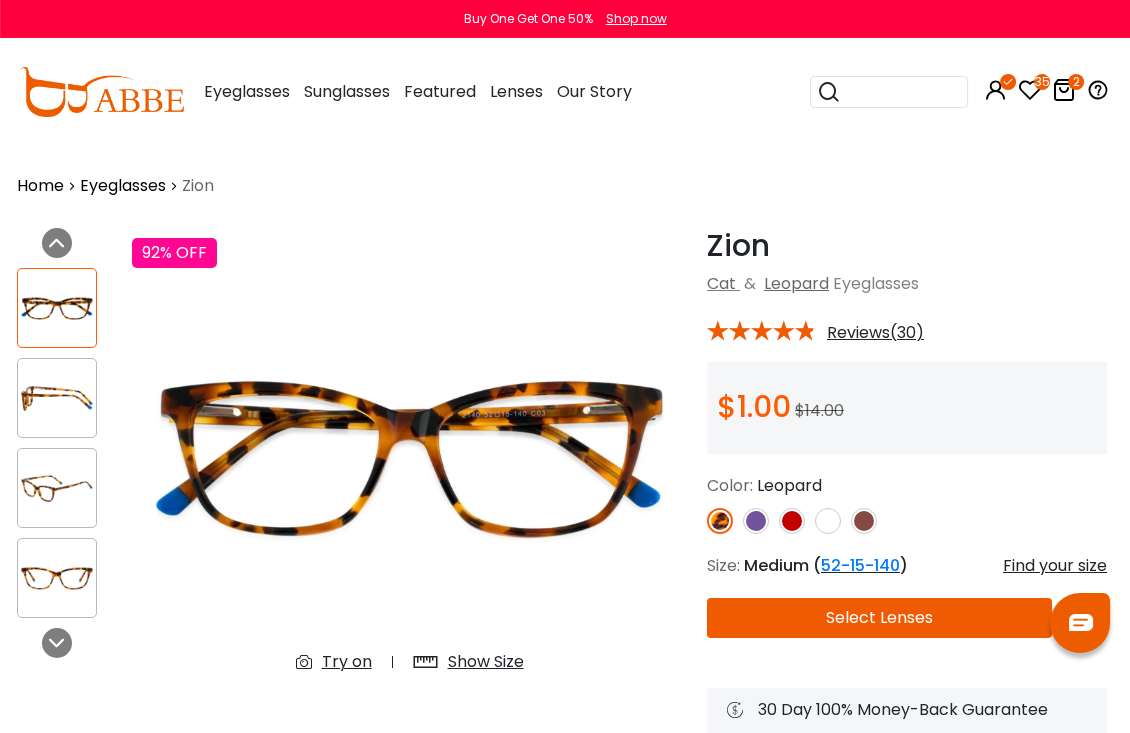 click on "Select Lenses" at bounding box center [879, 618] 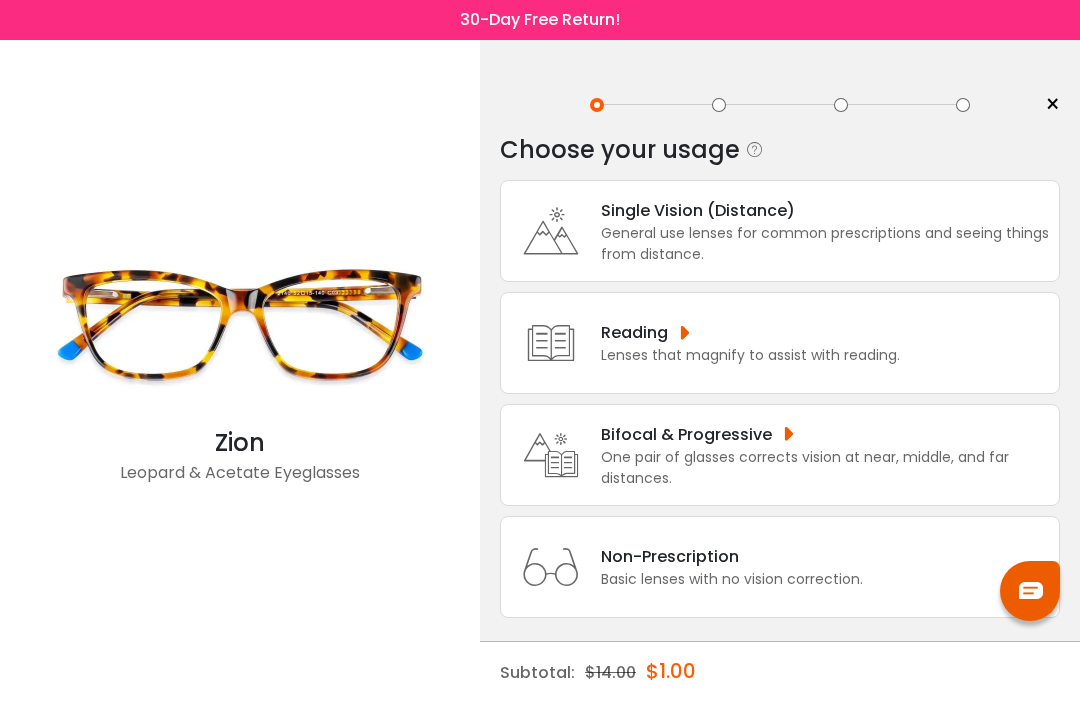 scroll, scrollTop: 0, scrollLeft: 0, axis: both 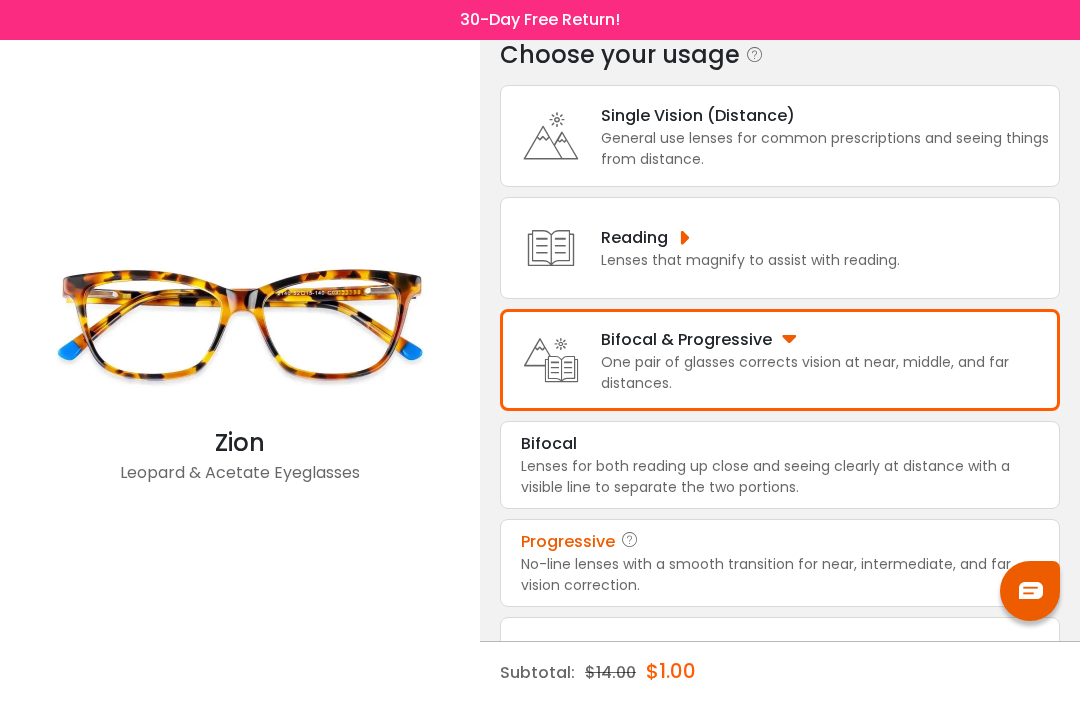 click on "No-line lenses with a smooth transition for near, intermediate, and far vision correction." at bounding box center (780, 575) 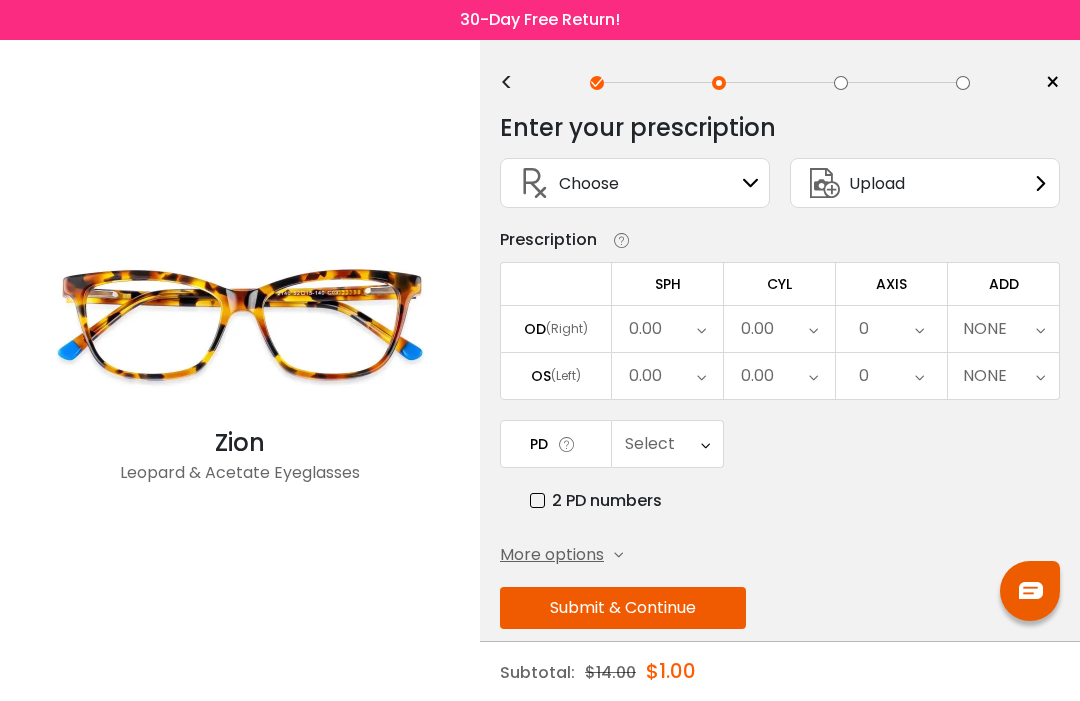 scroll, scrollTop: 0, scrollLeft: 0, axis: both 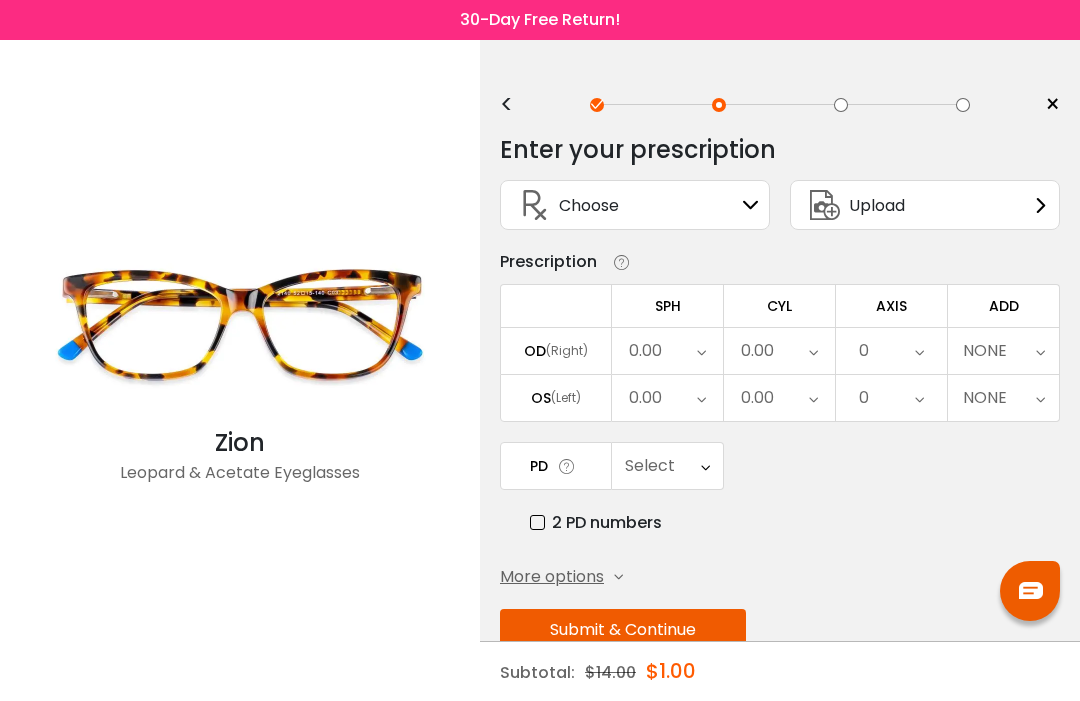click on "Upload" at bounding box center (925, 205) 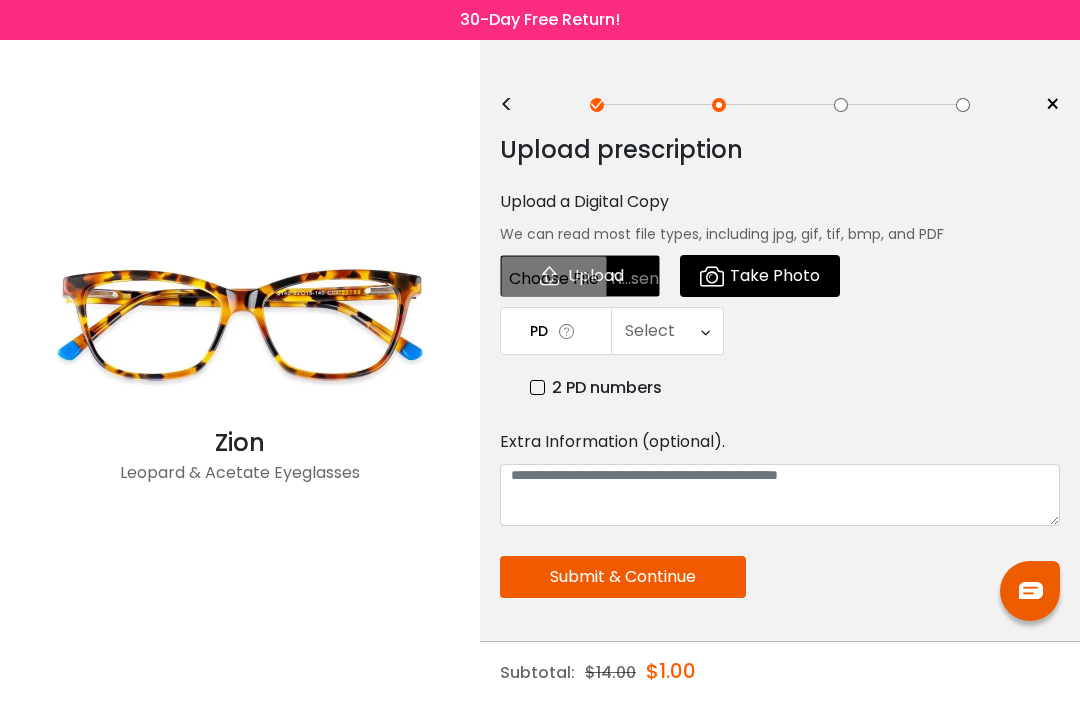 click at bounding box center [580, 276] 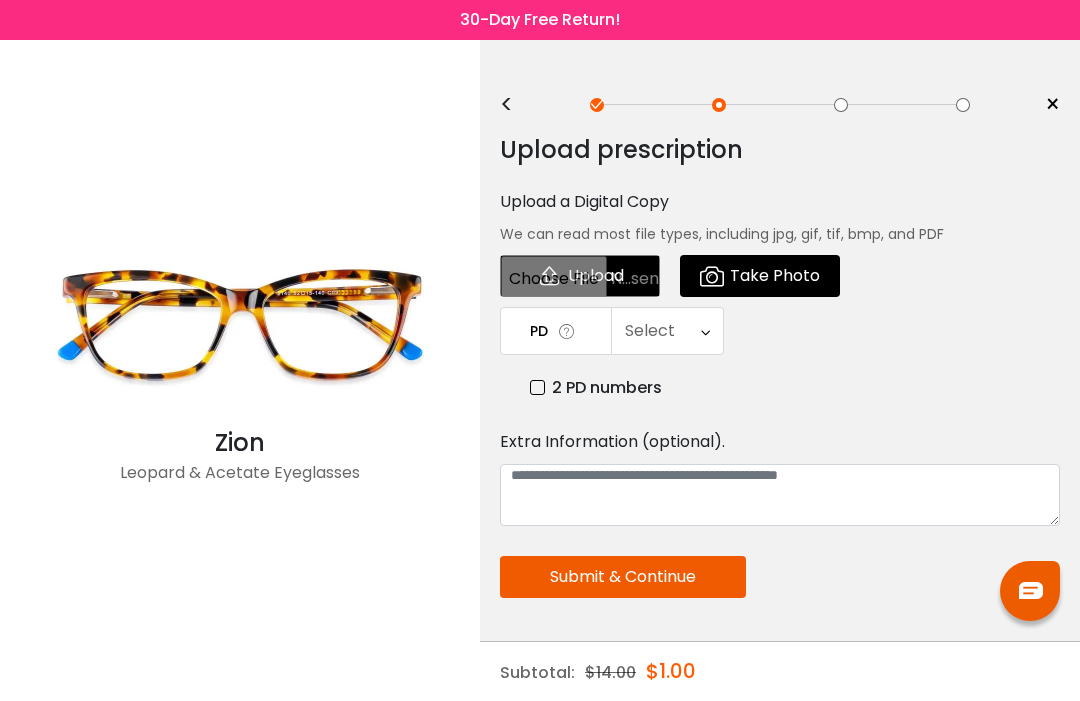 type on "**********" 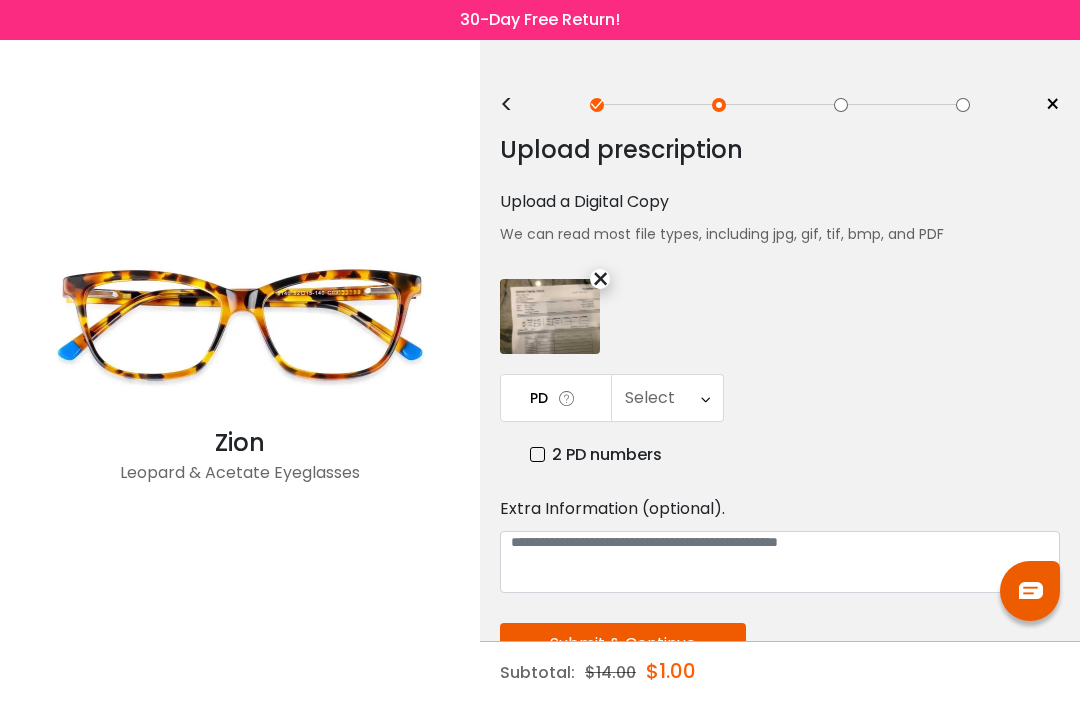 click at bounding box center [705, 398] 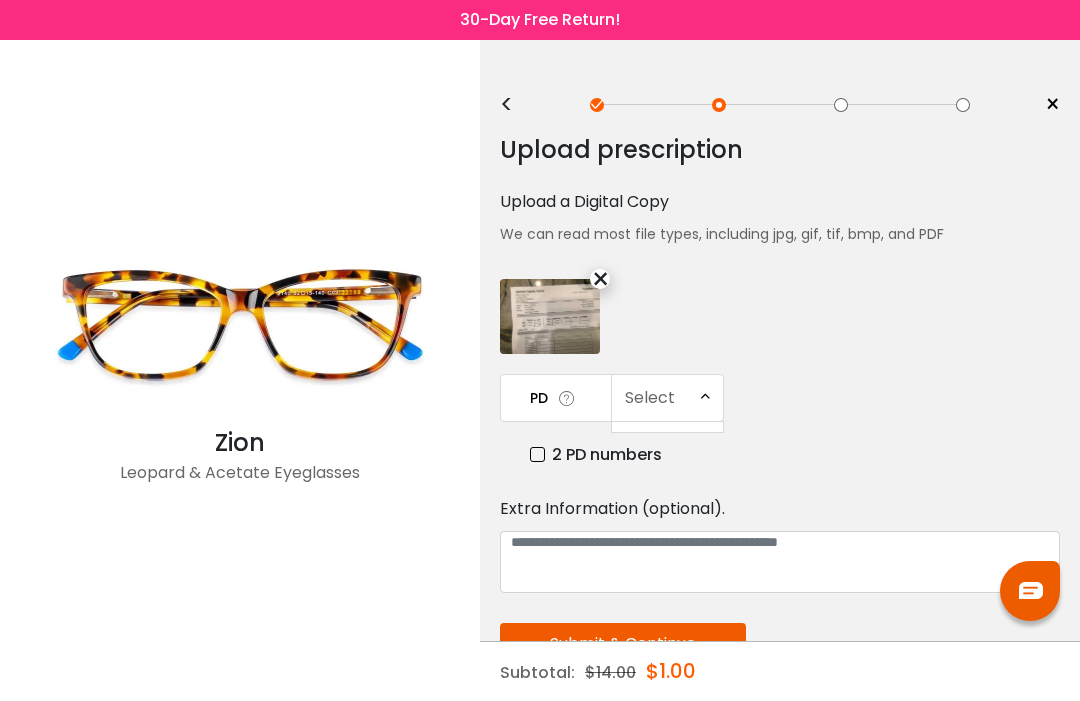 scroll, scrollTop: 482, scrollLeft: 0, axis: vertical 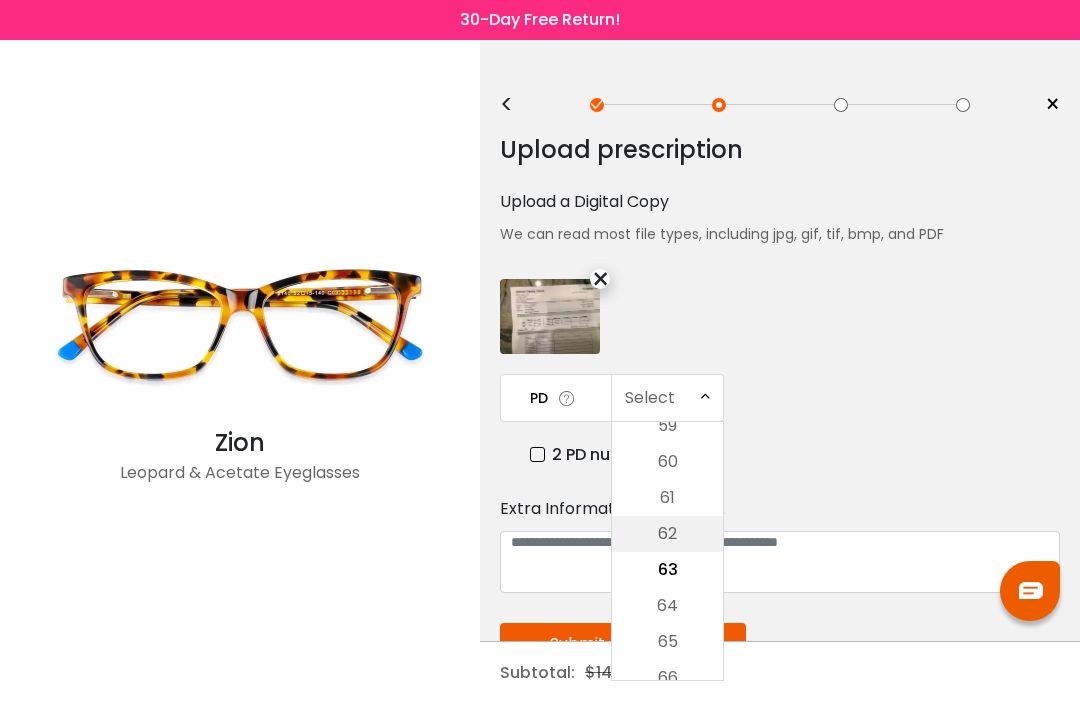 click on "62" at bounding box center [667, 534] 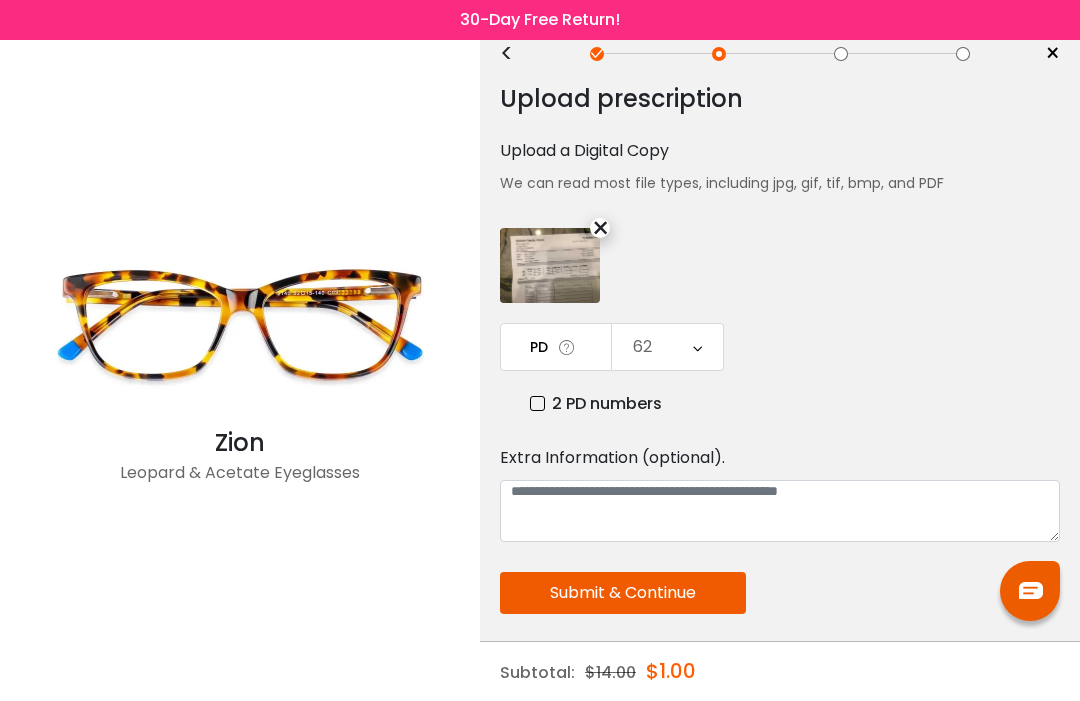 scroll, scrollTop: 75, scrollLeft: 0, axis: vertical 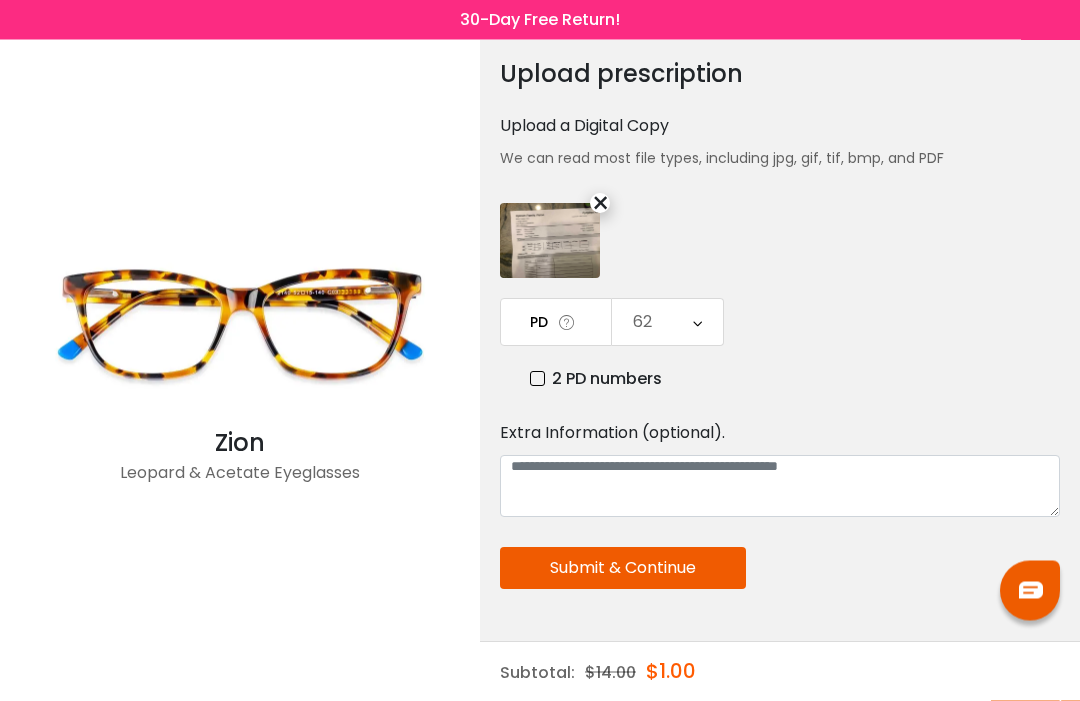 click on "Submit & Continue" at bounding box center [623, 569] 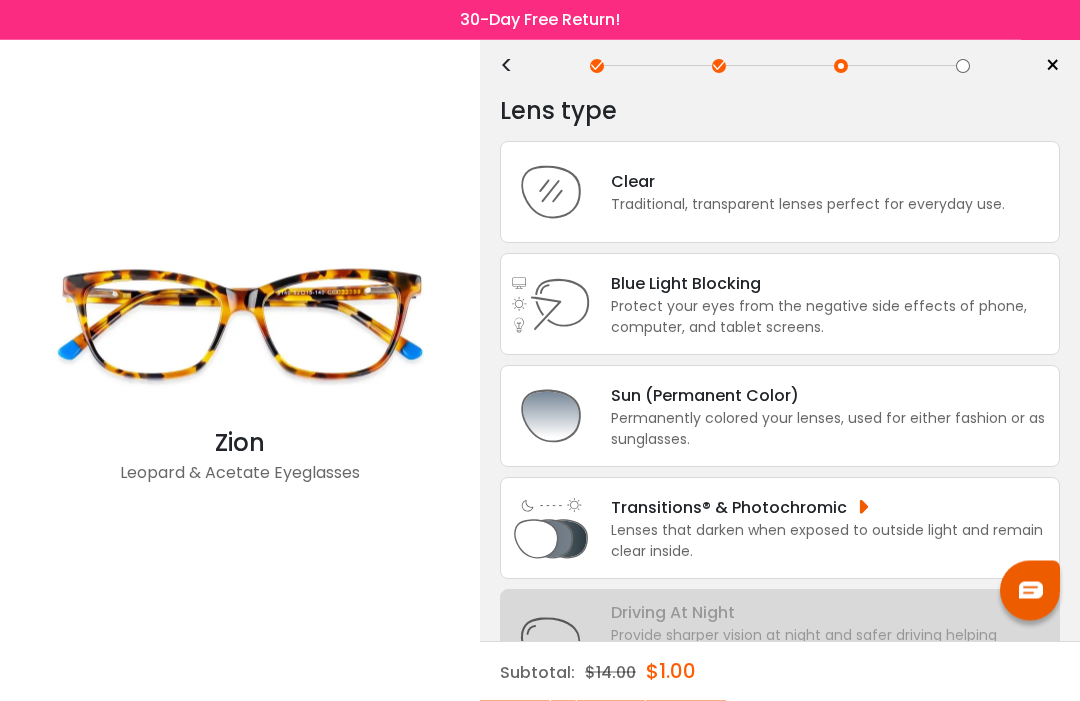 scroll, scrollTop: 39, scrollLeft: 0, axis: vertical 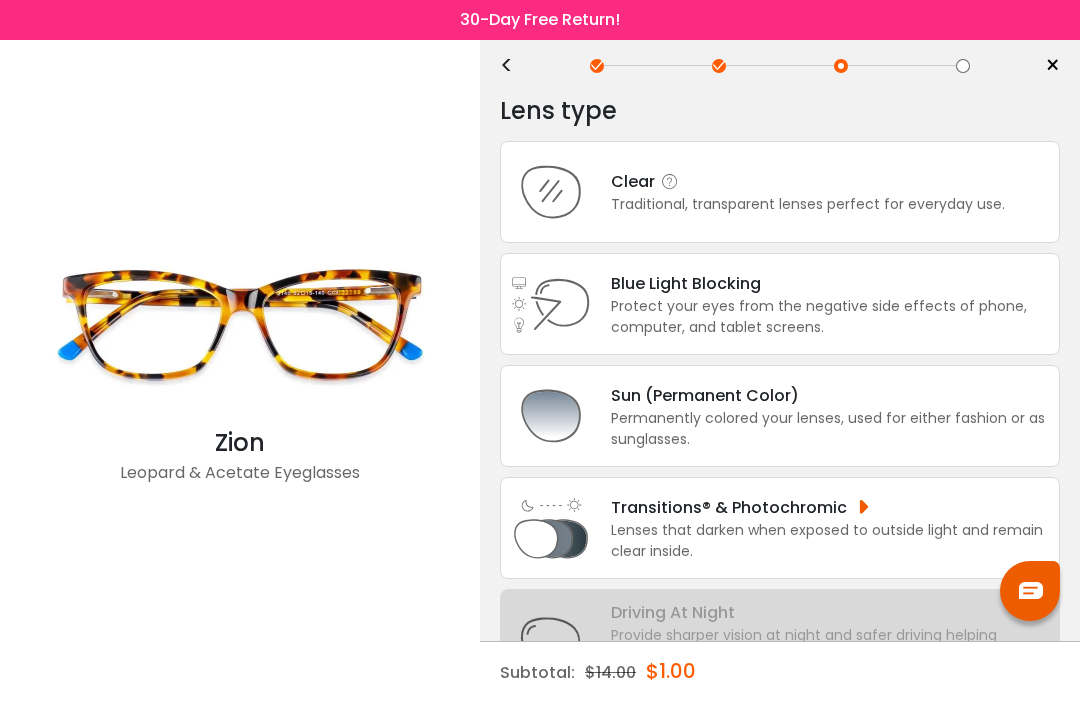 click on "Traditional, transparent lenses perfect for everyday use." at bounding box center (808, 204) 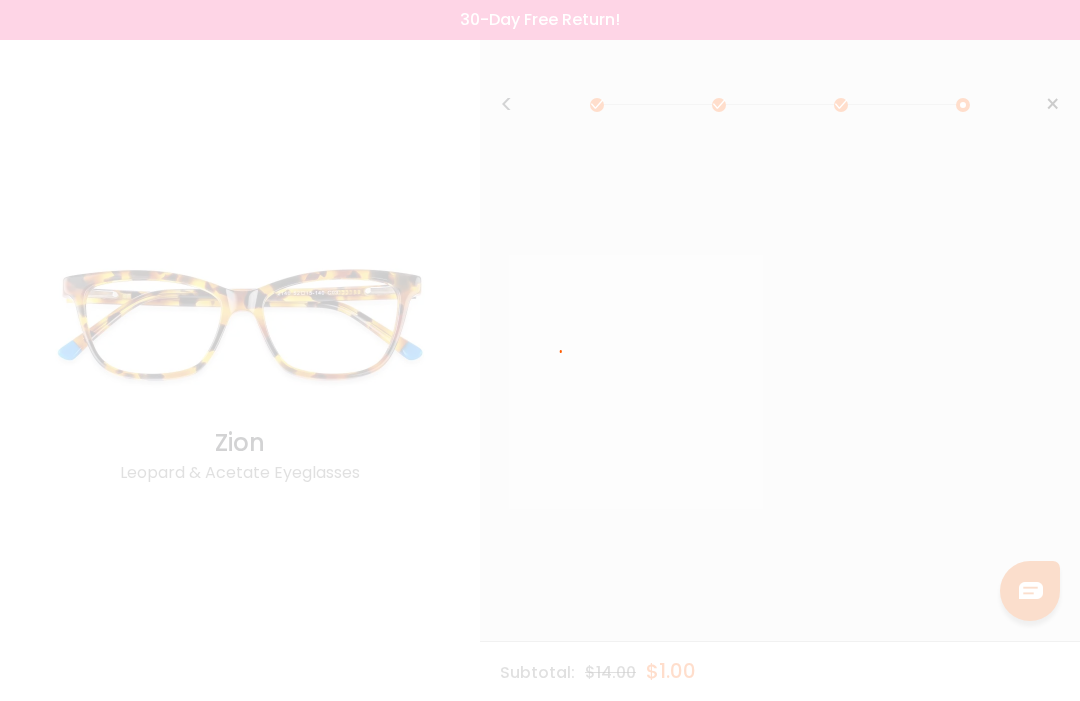 scroll, scrollTop: 0, scrollLeft: 0, axis: both 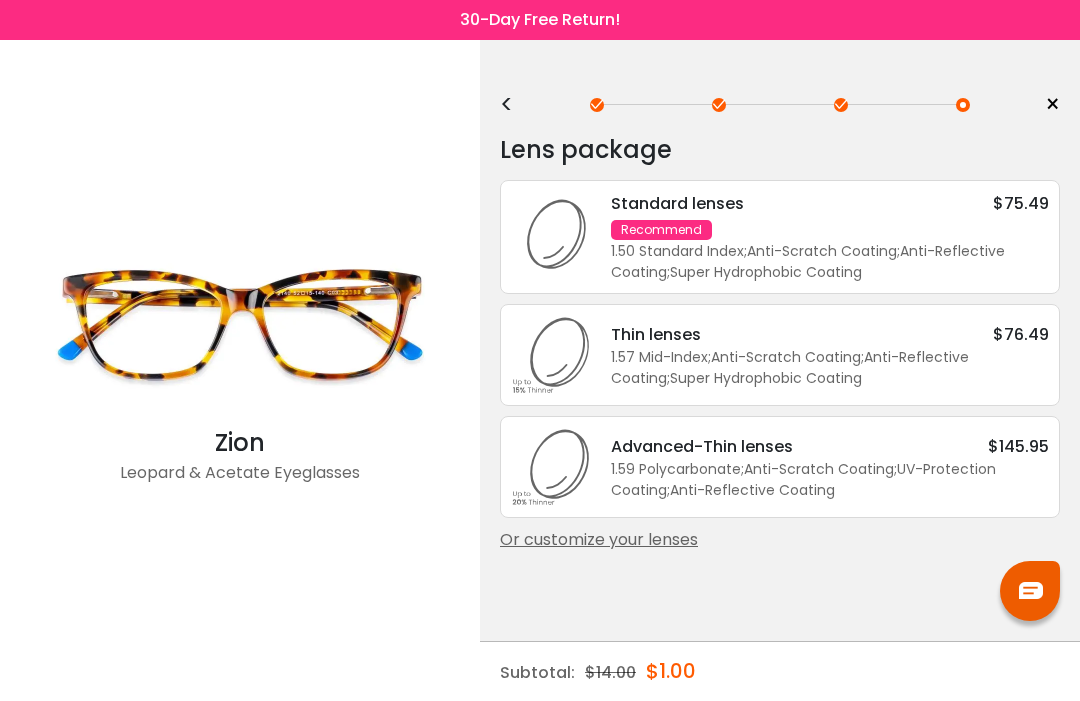 click on "1.57 Mid-Index ;
Anti-Scratch Coating ;
Anti-Reflective Coating ;
Super Hydrophobic Coating ;" at bounding box center [830, 368] 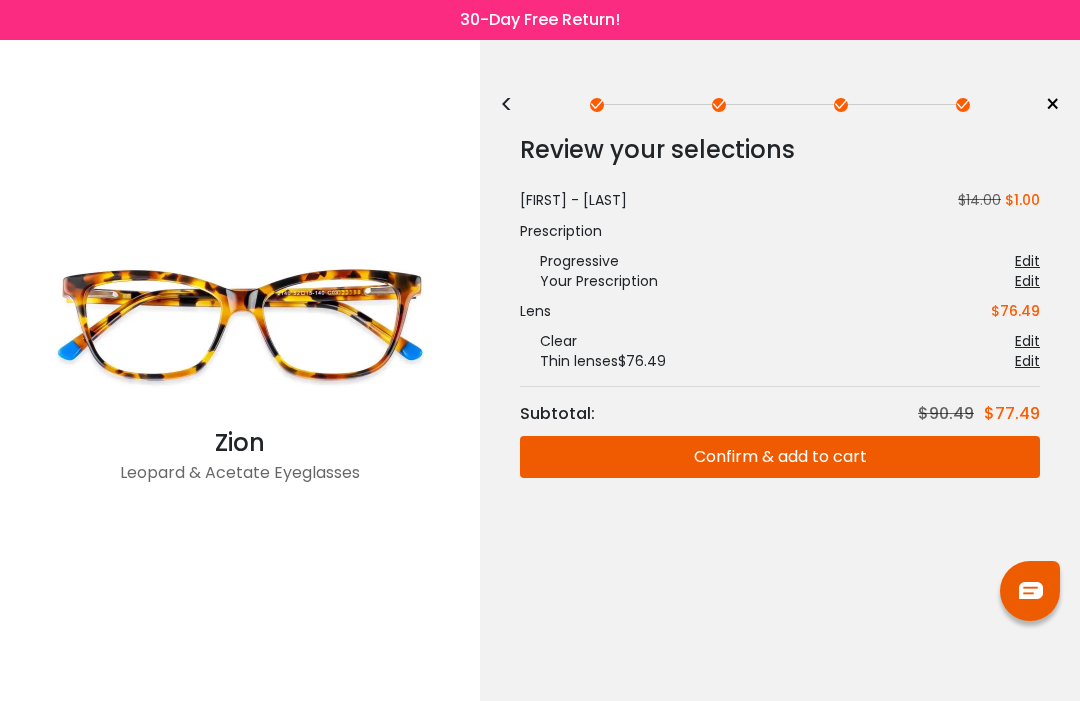 click on "Confirm & add to cart" at bounding box center (780, 457) 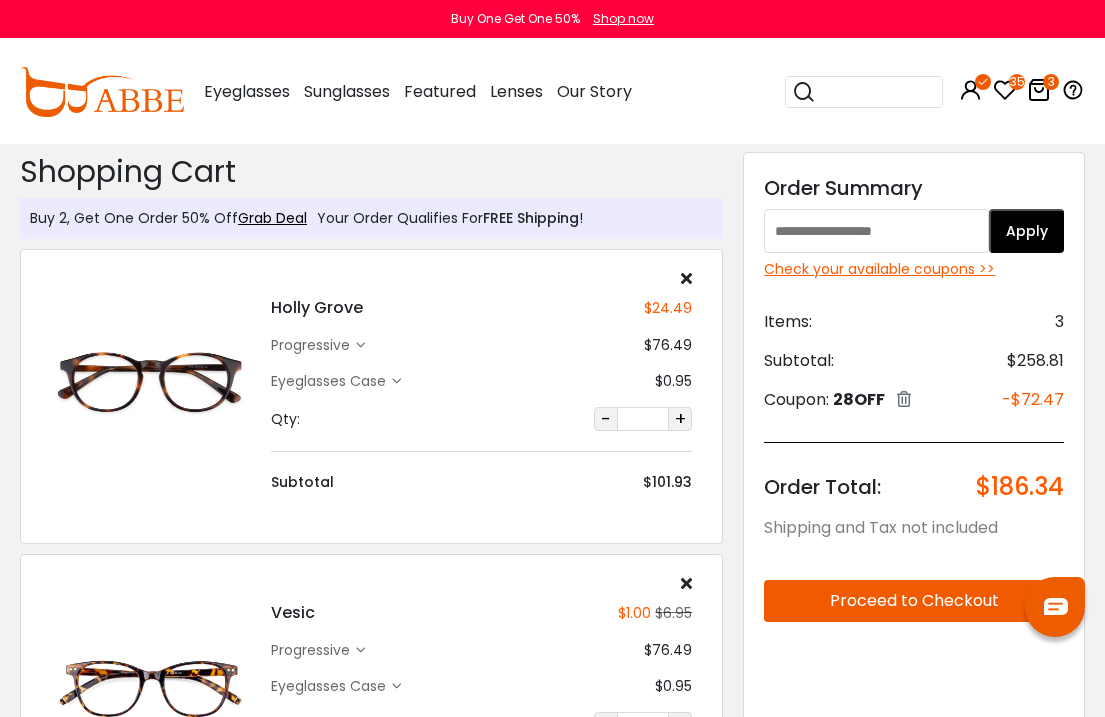 scroll, scrollTop: 3, scrollLeft: 0, axis: vertical 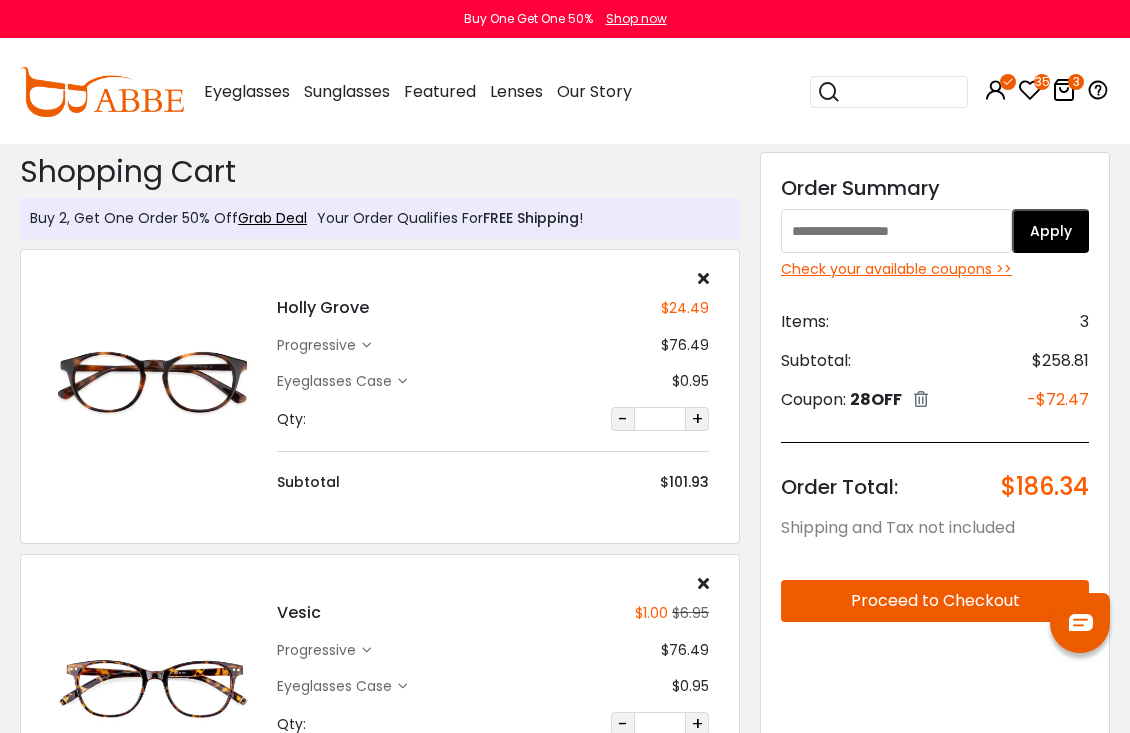 click on "Check your available coupons >>" at bounding box center (935, 269) 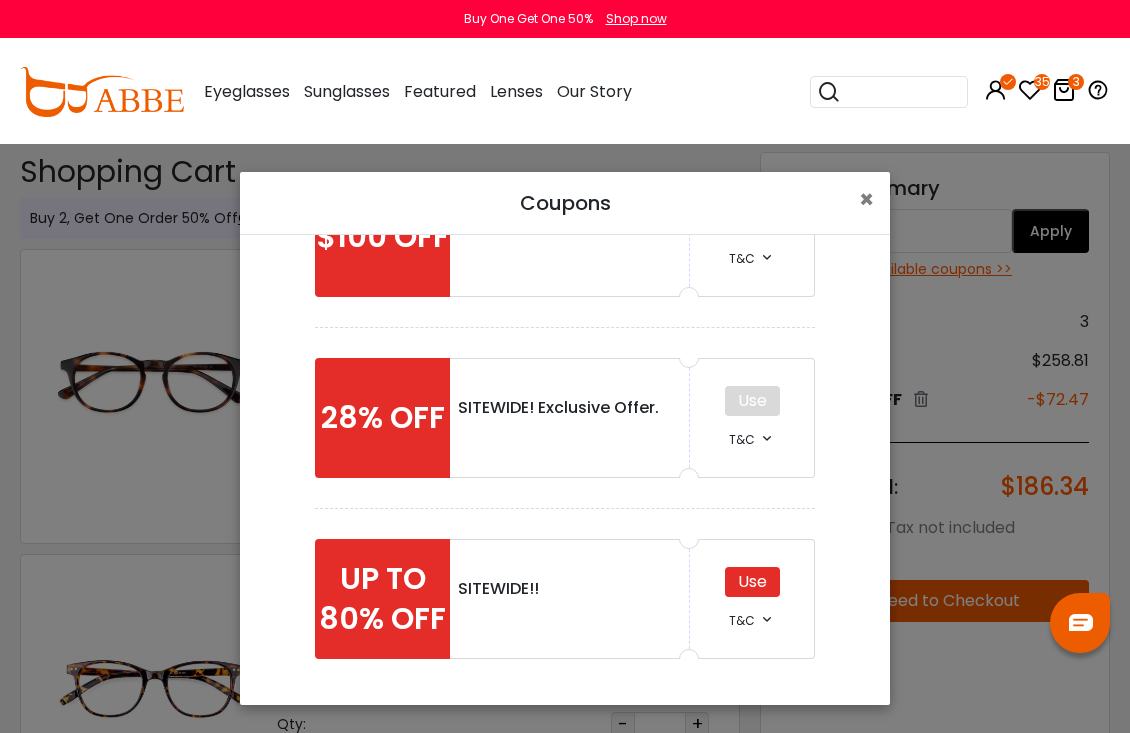 scroll, scrollTop: 466, scrollLeft: 0, axis: vertical 